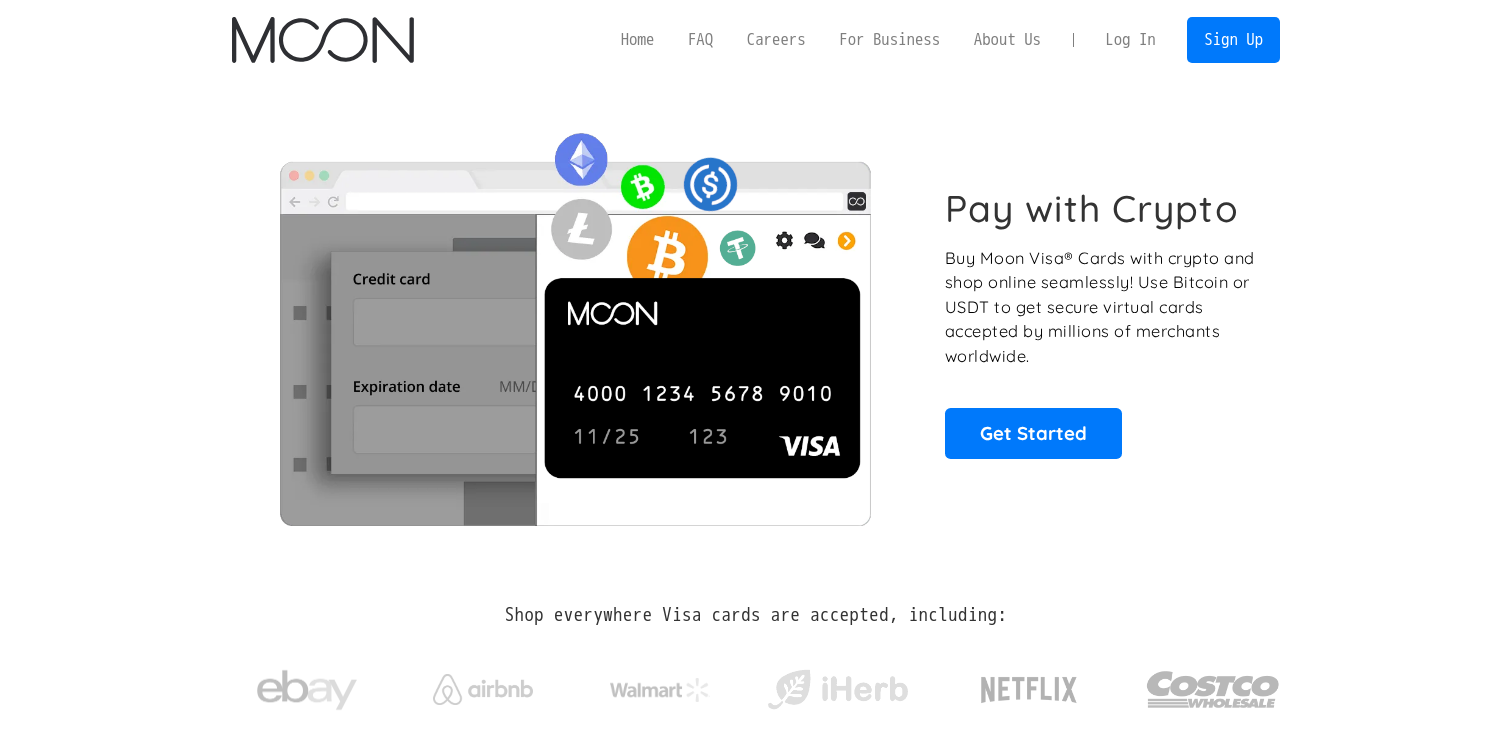 scroll, scrollTop: 0, scrollLeft: 0, axis: both 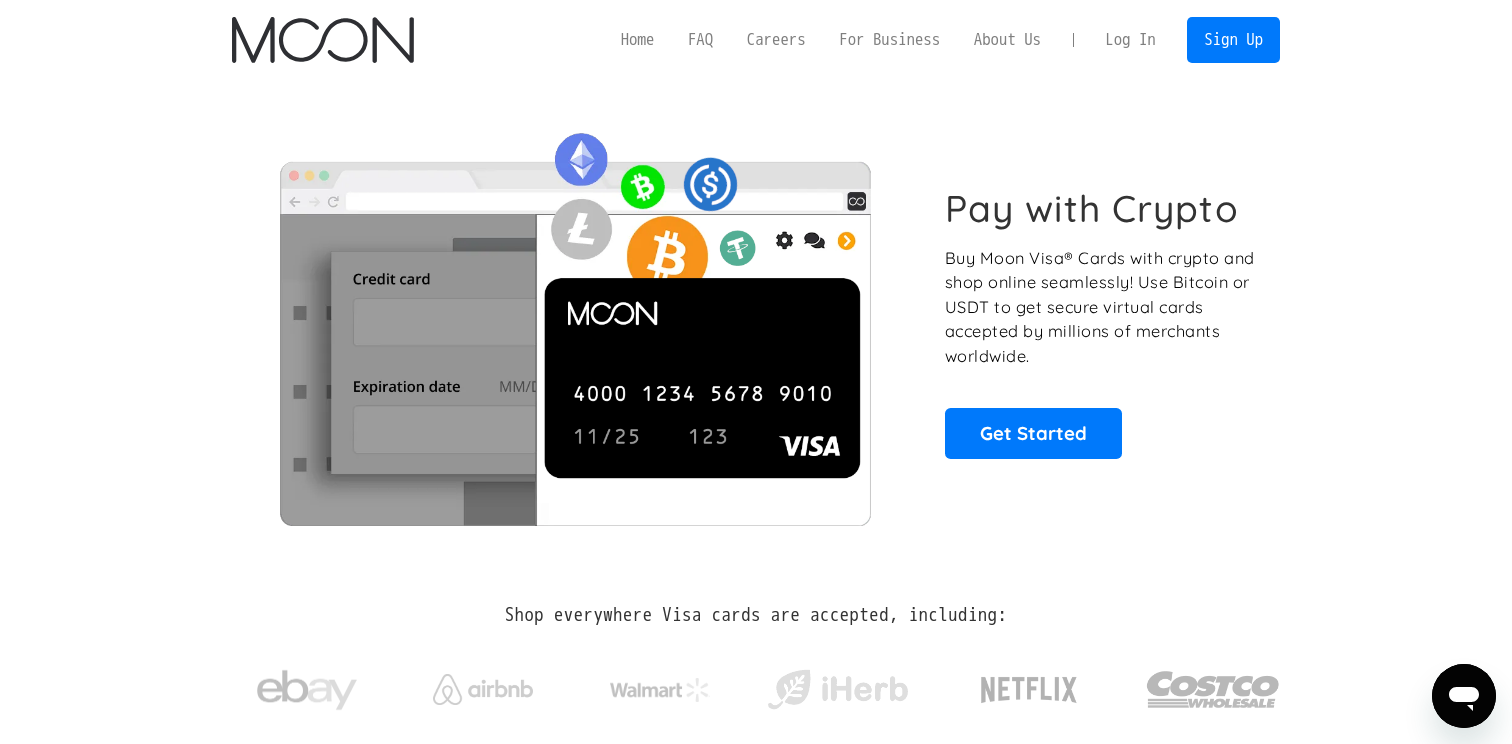 click on "Log In" at bounding box center (1130, 40) 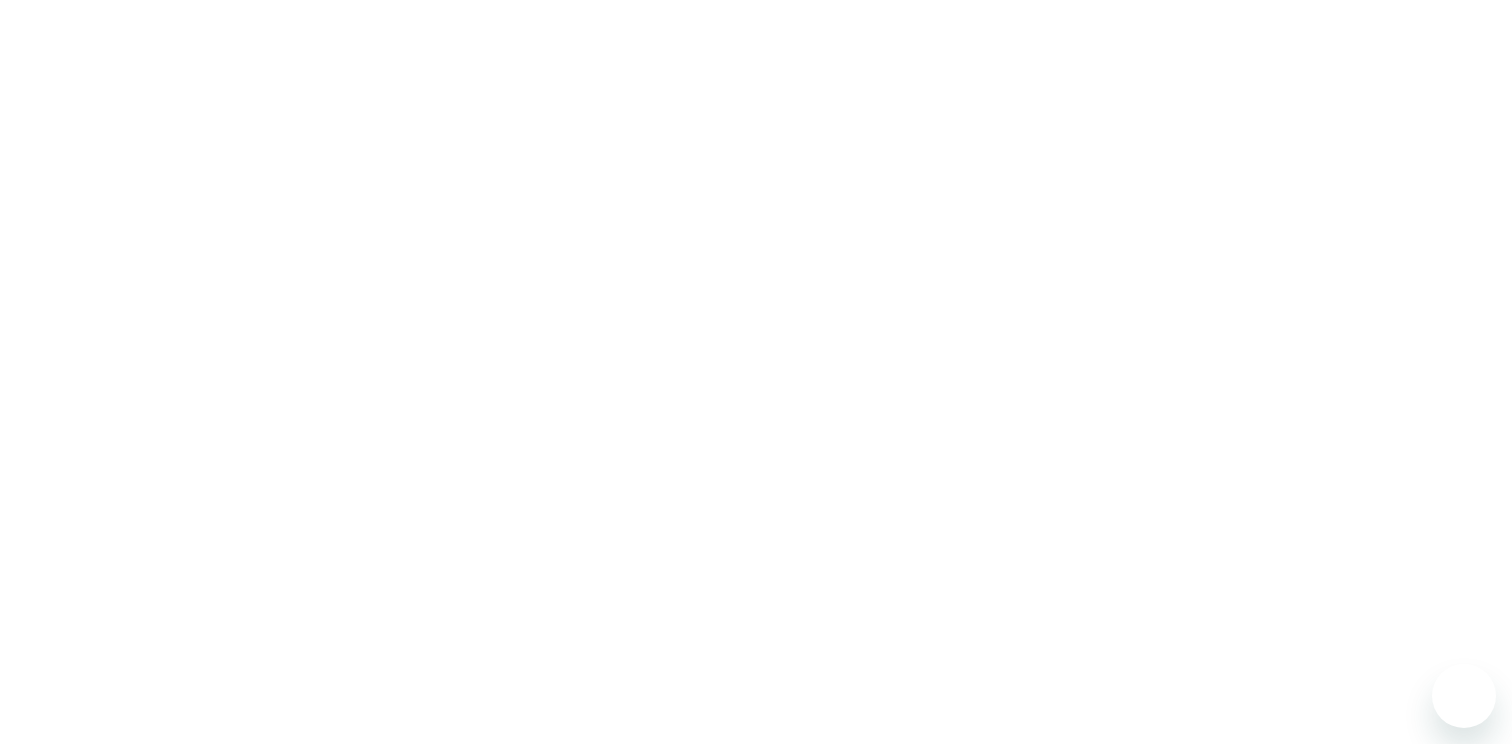 scroll, scrollTop: 0, scrollLeft: 0, axis: both 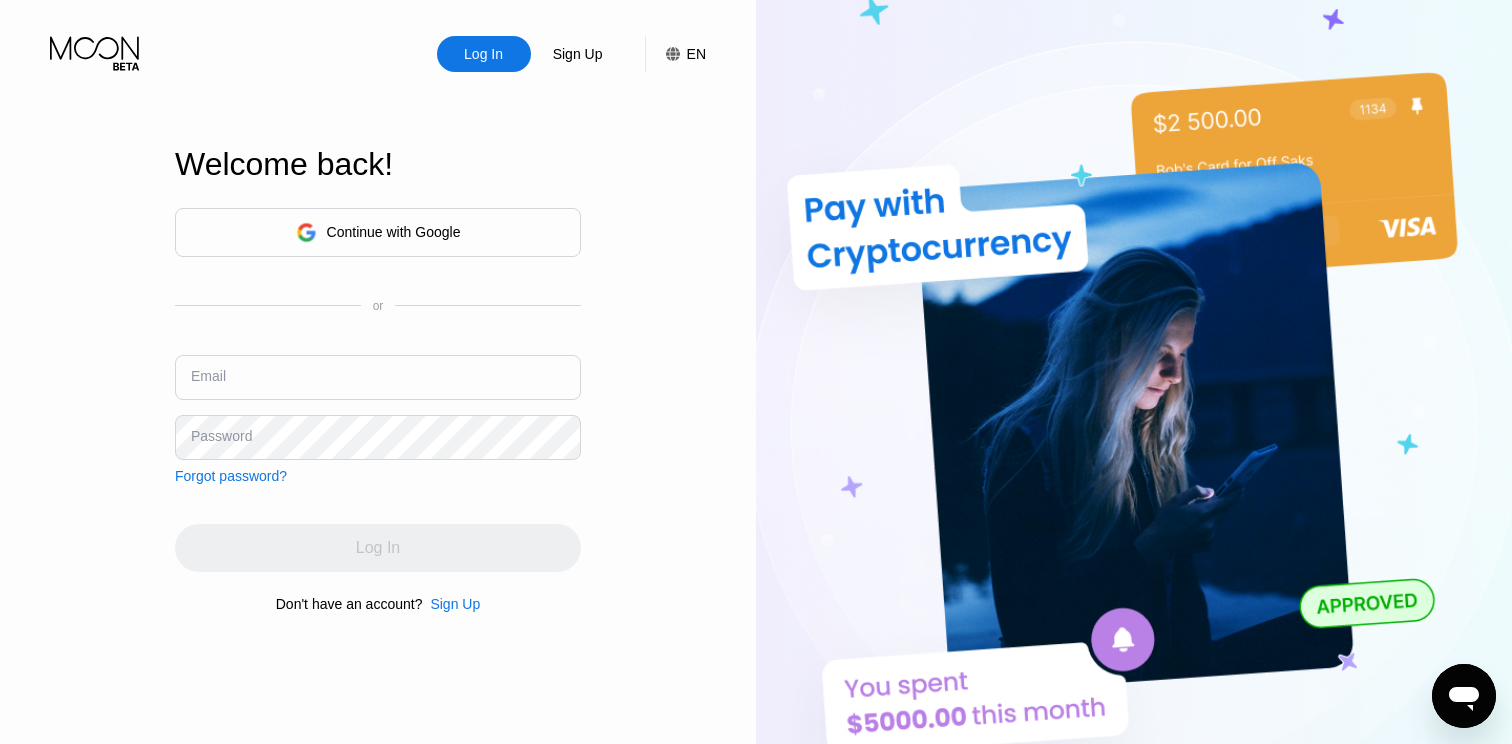 click at bounding box center [378, 377] 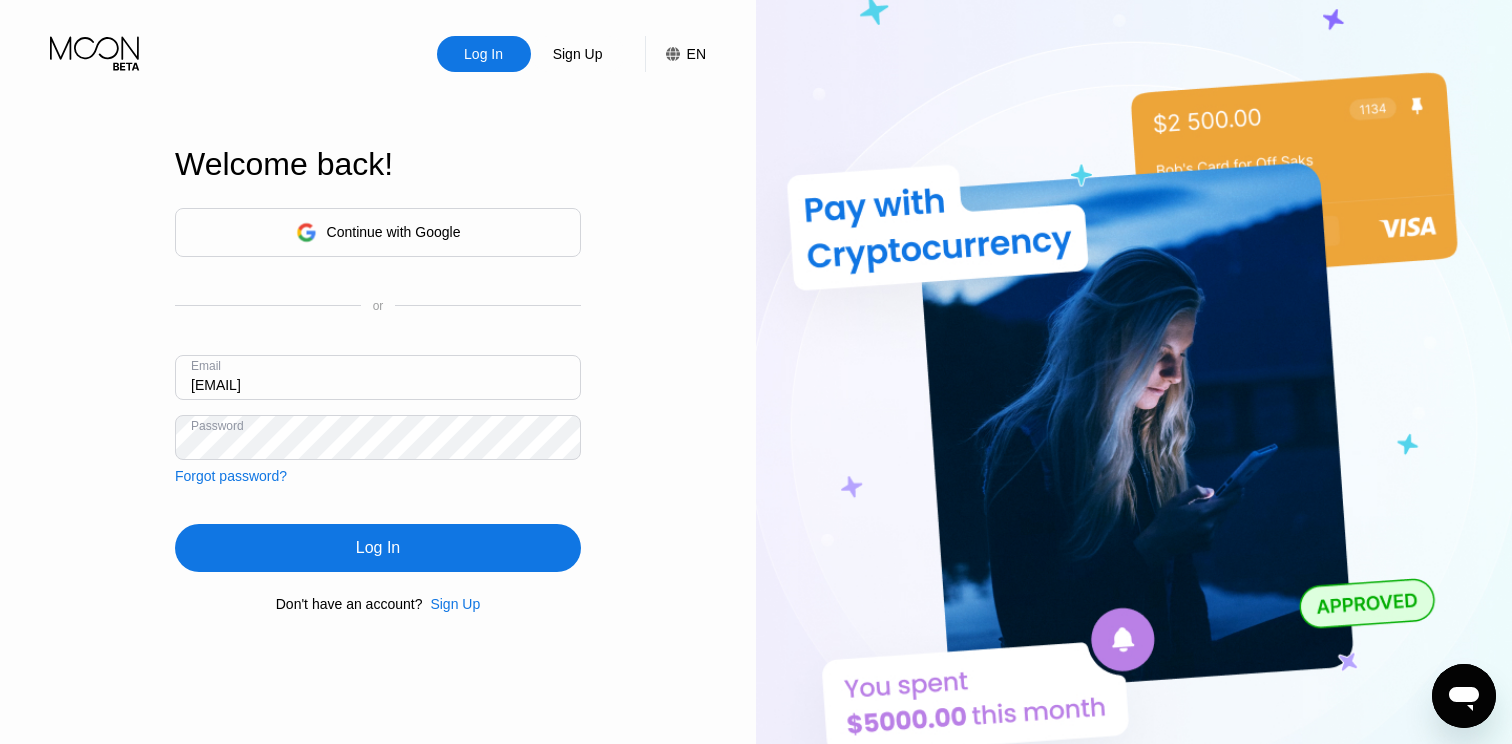 click on "Log In" at bounding box center [378, 548] 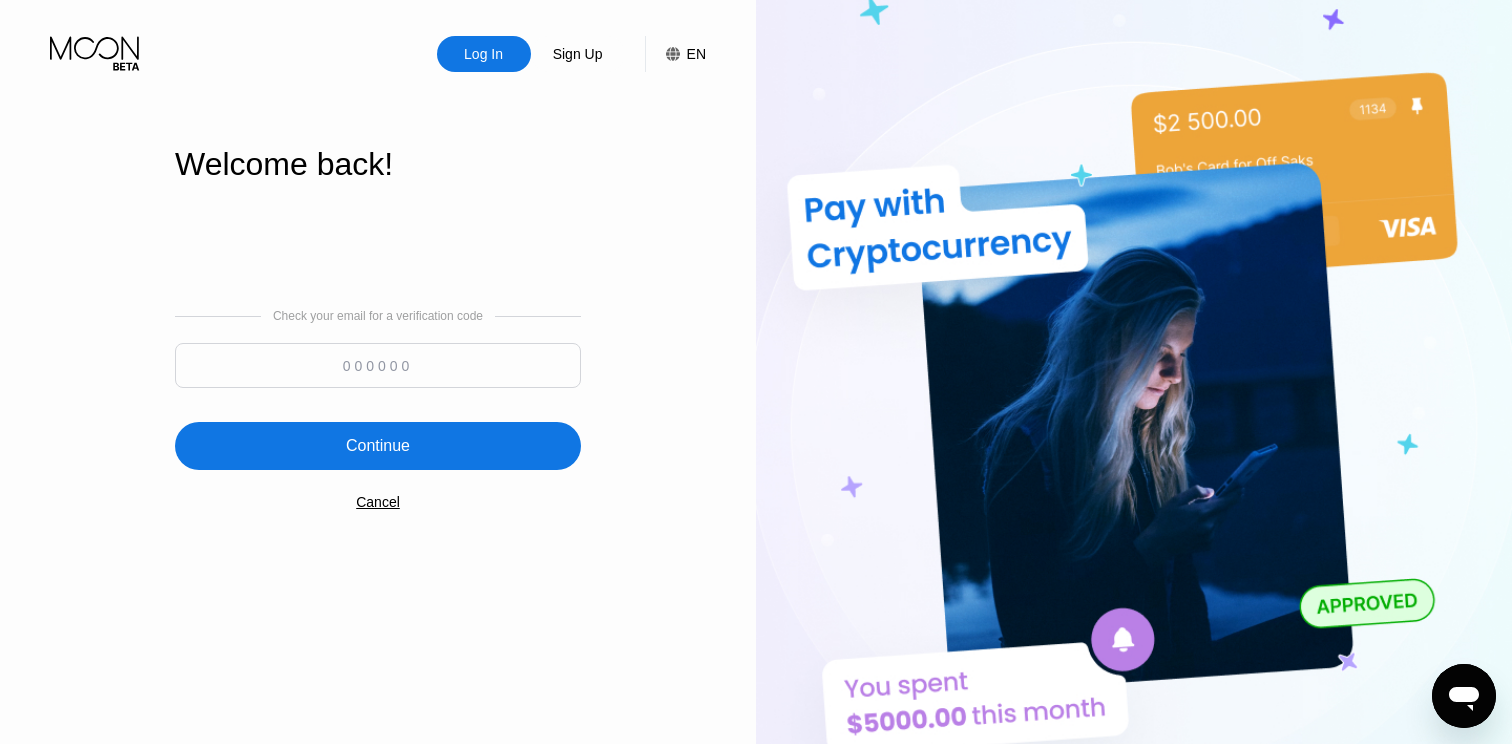 click at bounding box center [378, 365] 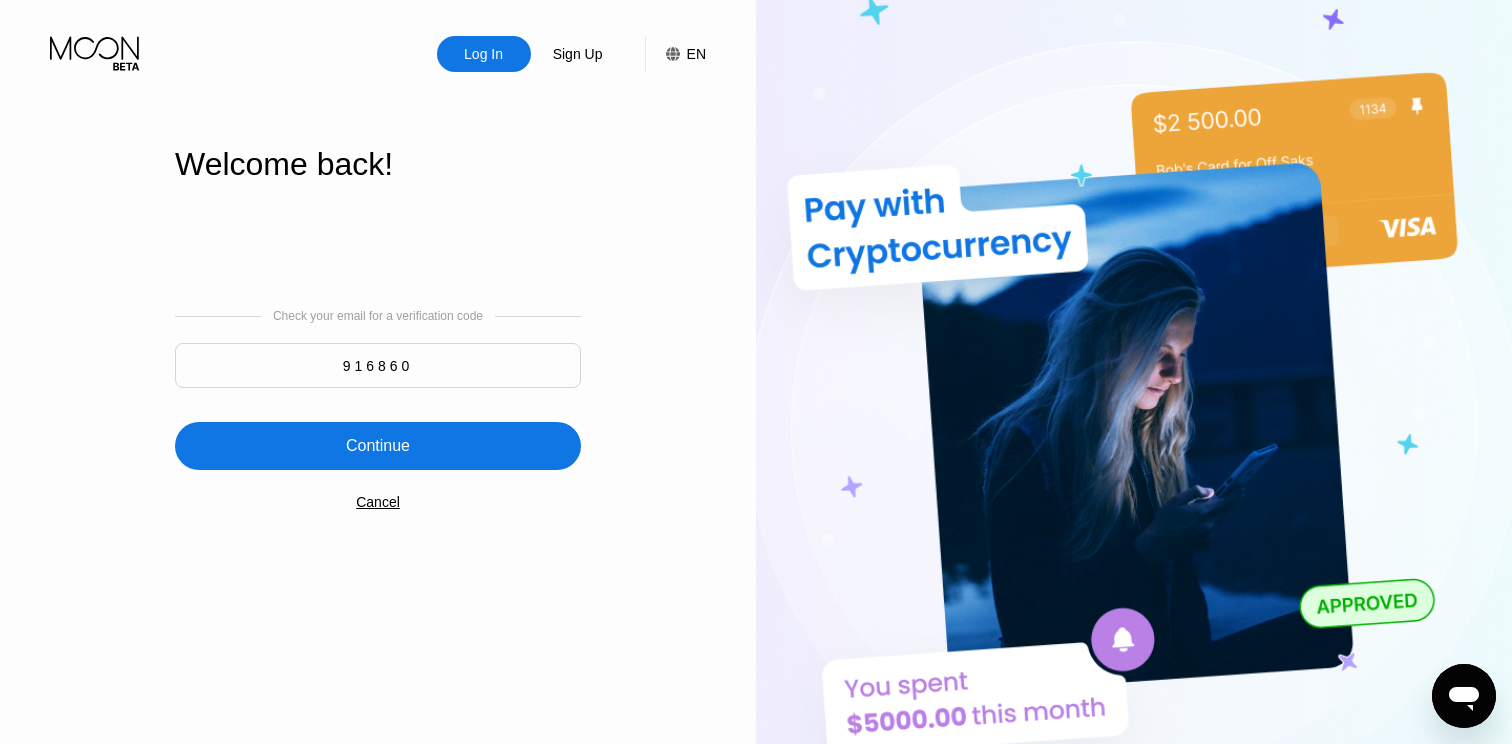 type on "916860" 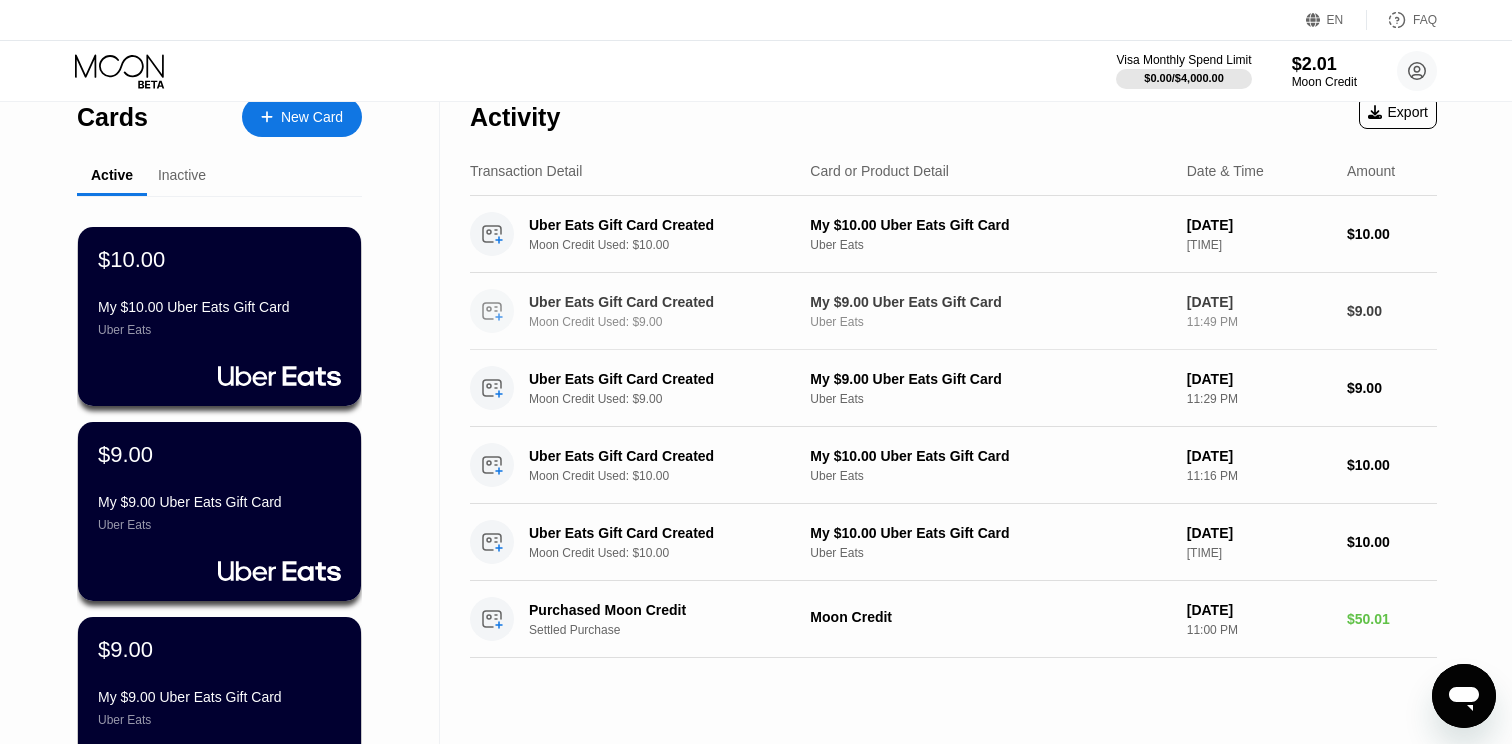 scroll, scrollTop: 1, scrollLeft: 0, axis: vertical 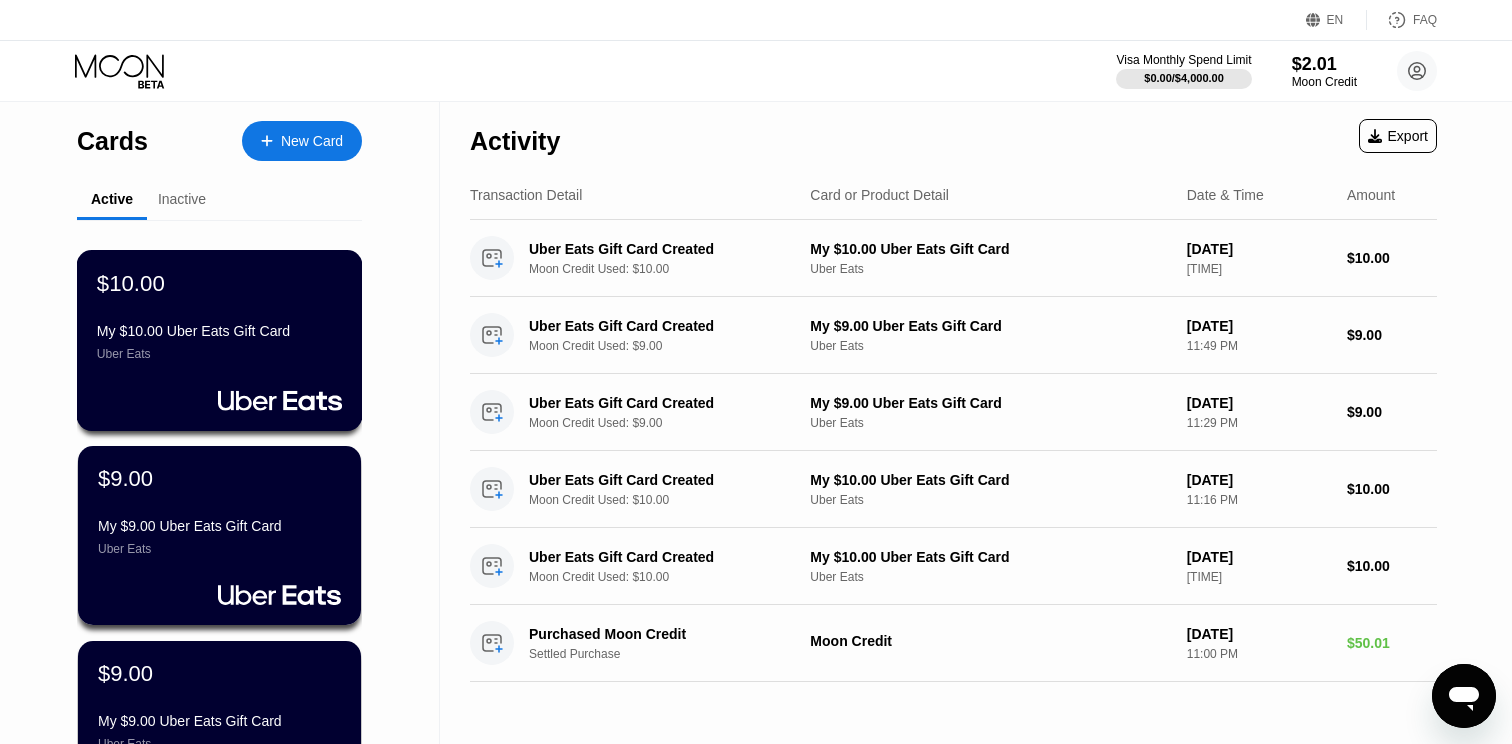 click on "My $10.00 Uber Eats Gift Card" at bounding box center [219, 331] 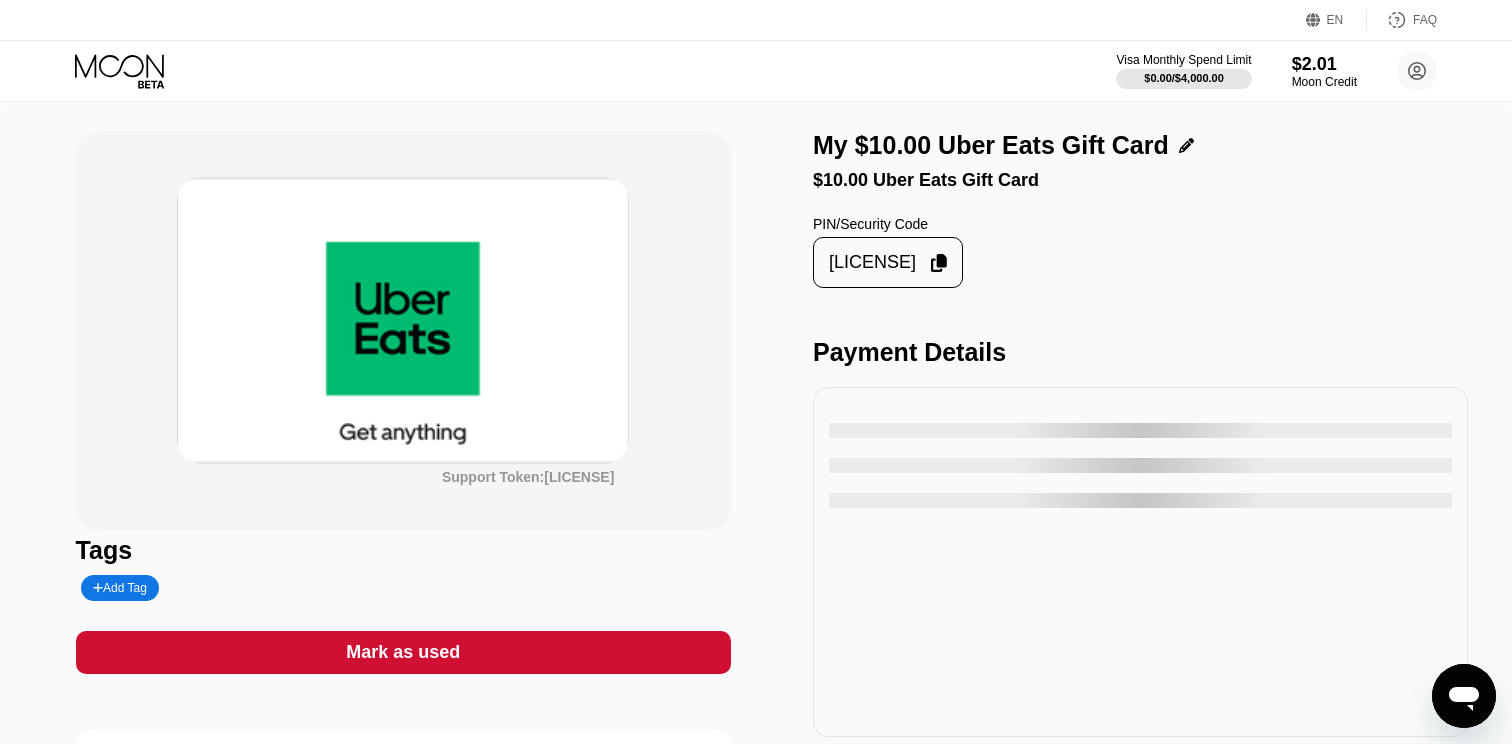 scroll, scrollTop: 0, scrollLeft: 0, axis: both 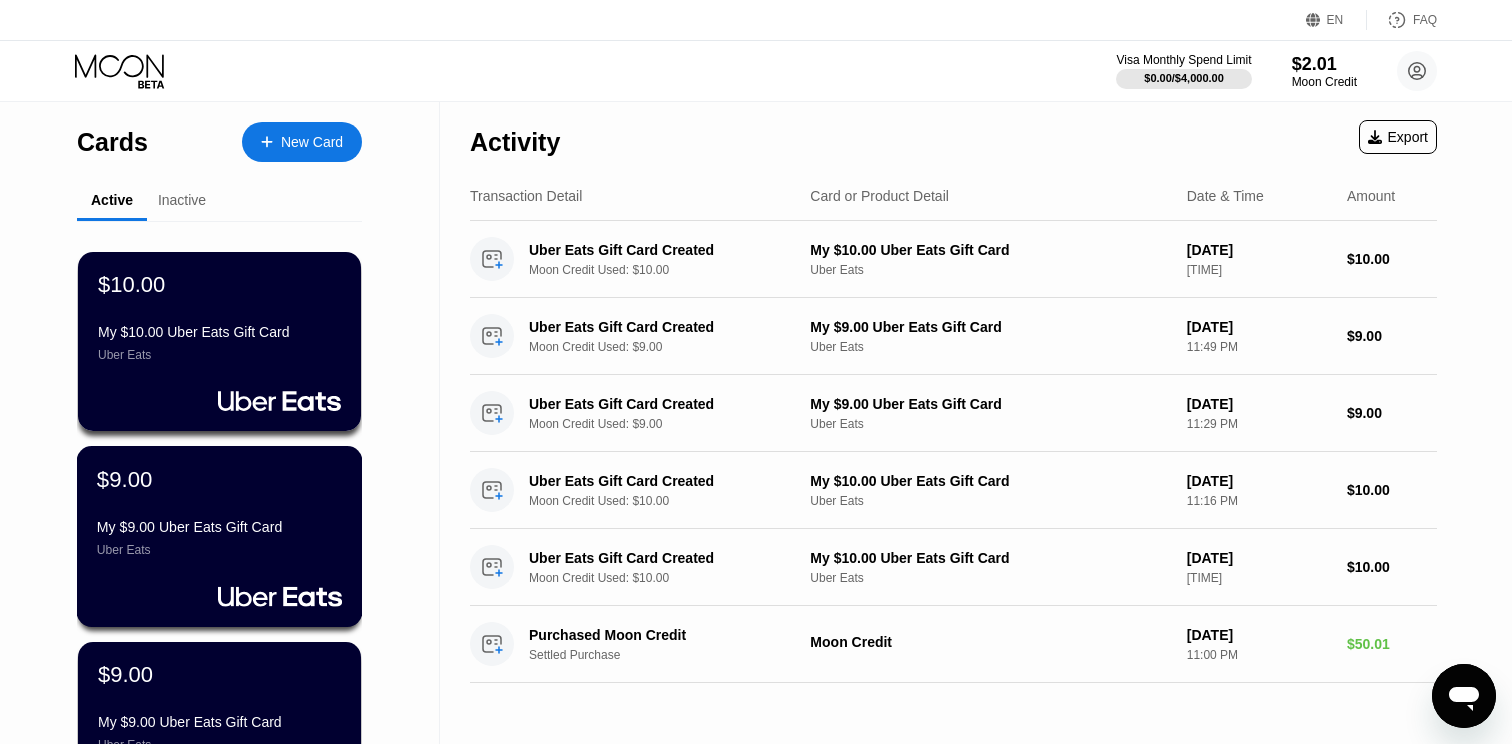 click on "My $9.00 Uber Eats Gift Card" at bounding box center (219, 527) 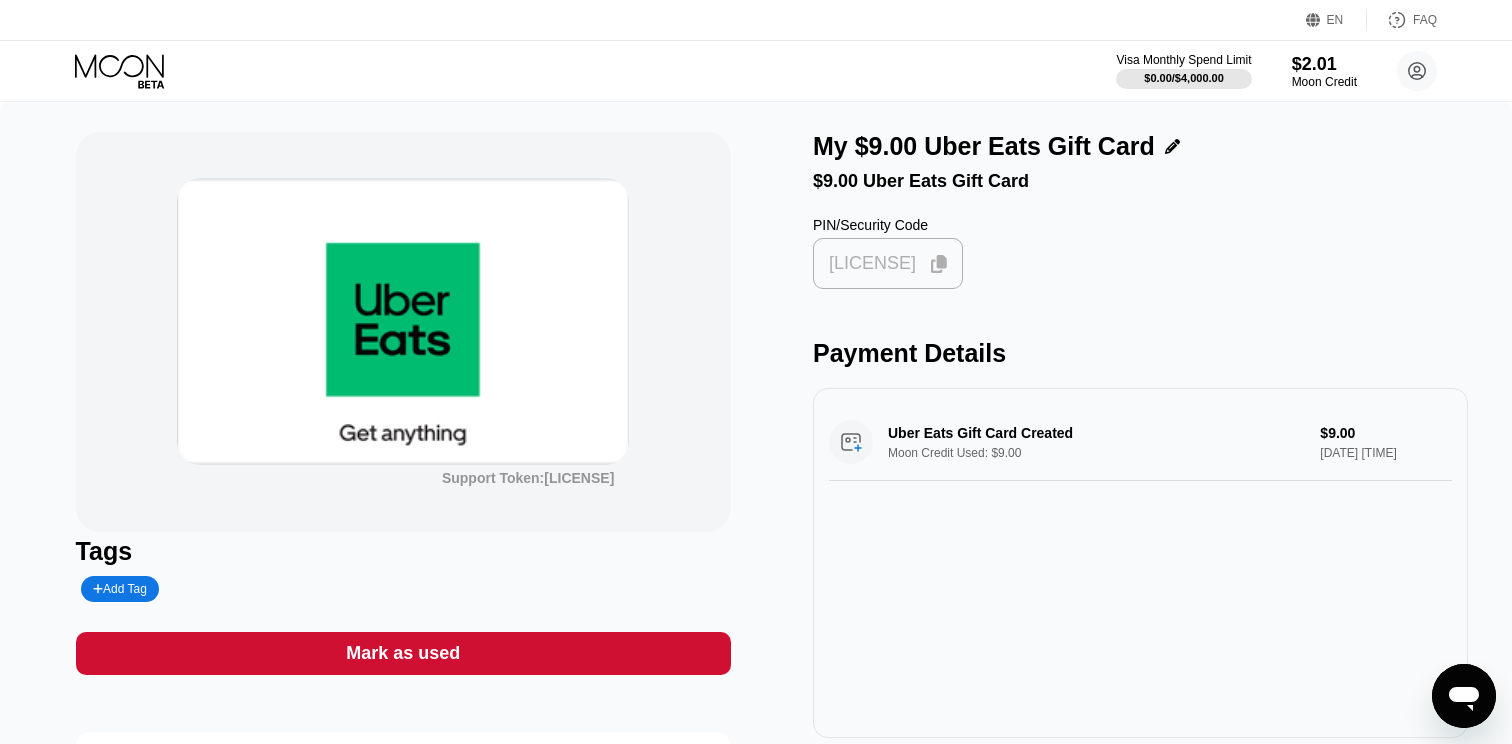 click 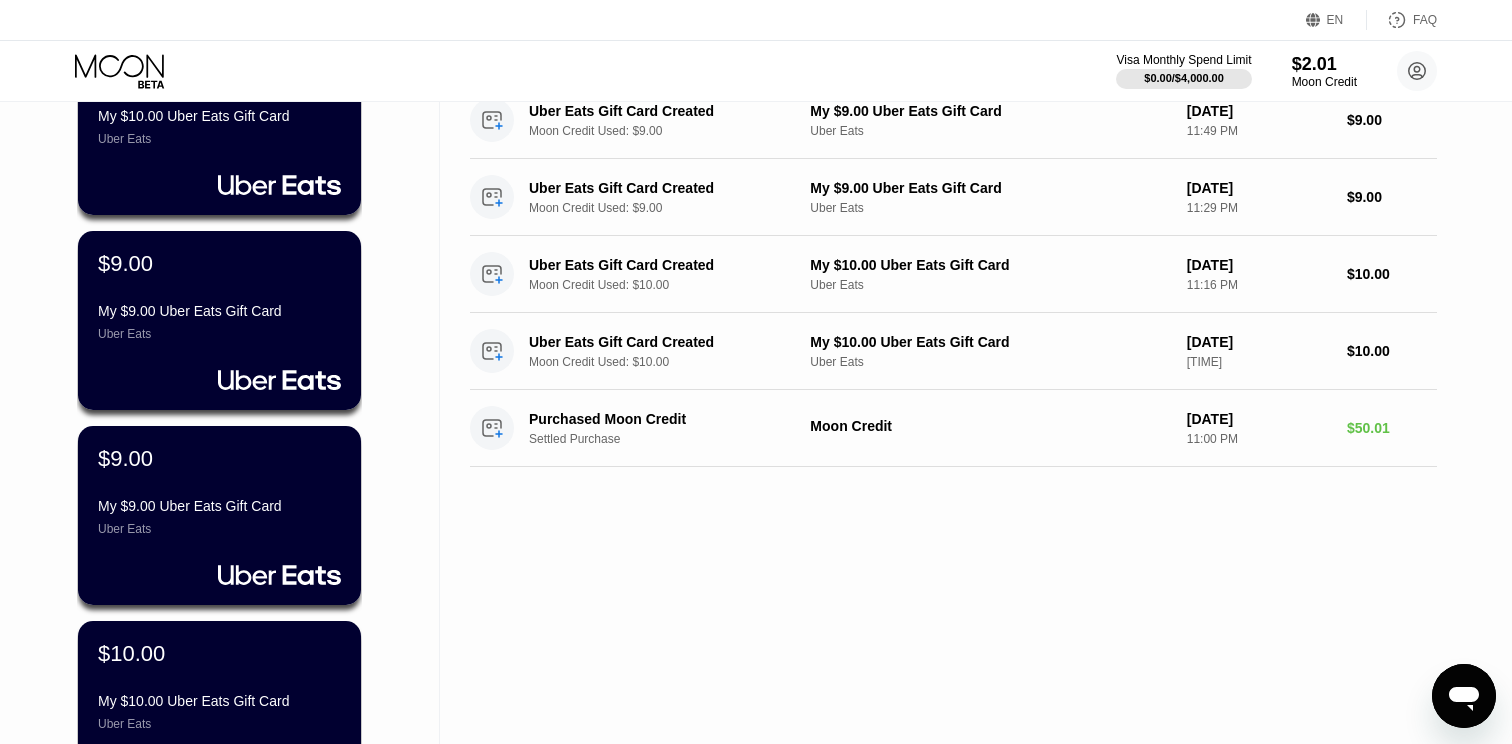 scroll, scrollTop: 221, scrollLeft: 0, axis: vertical 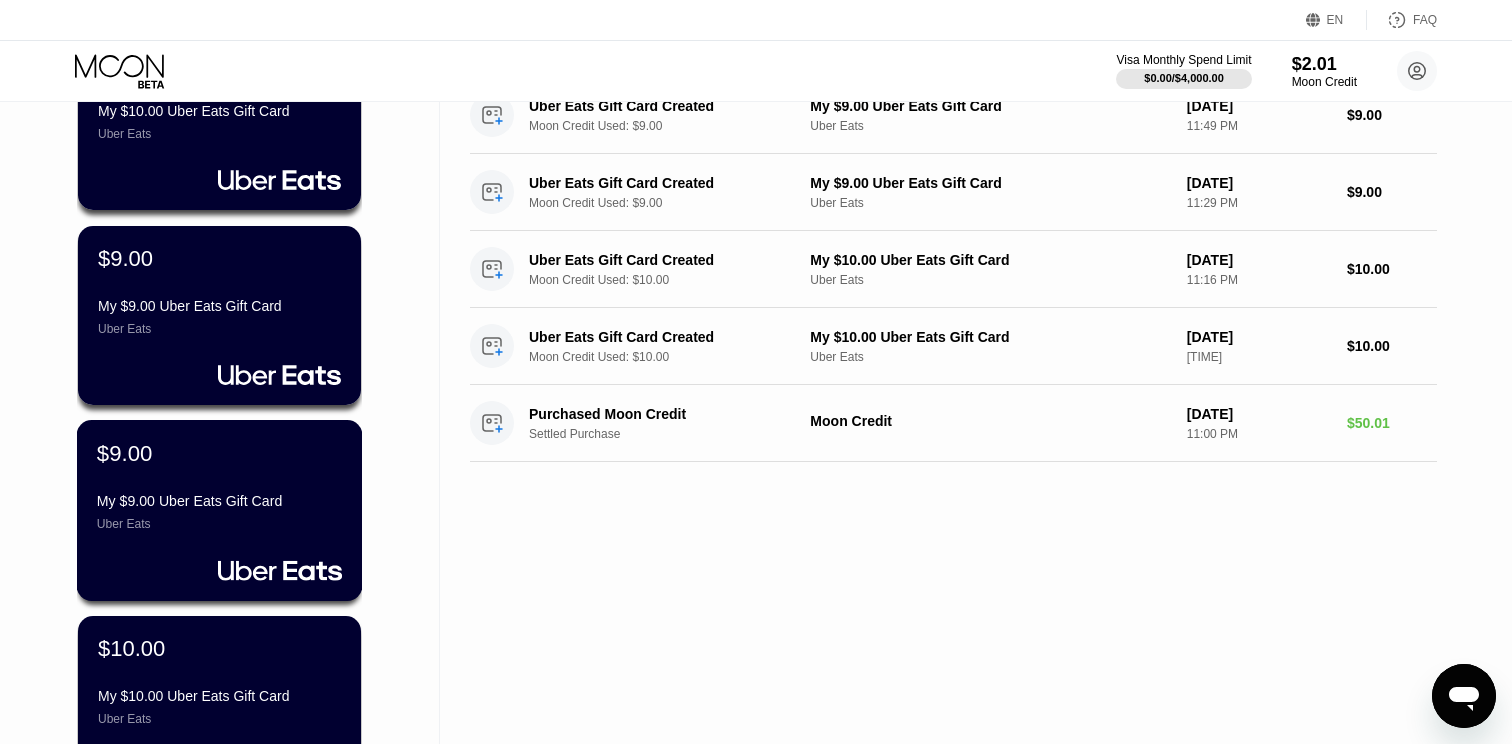 click on "$9.00" at bounding box center (219, 453) 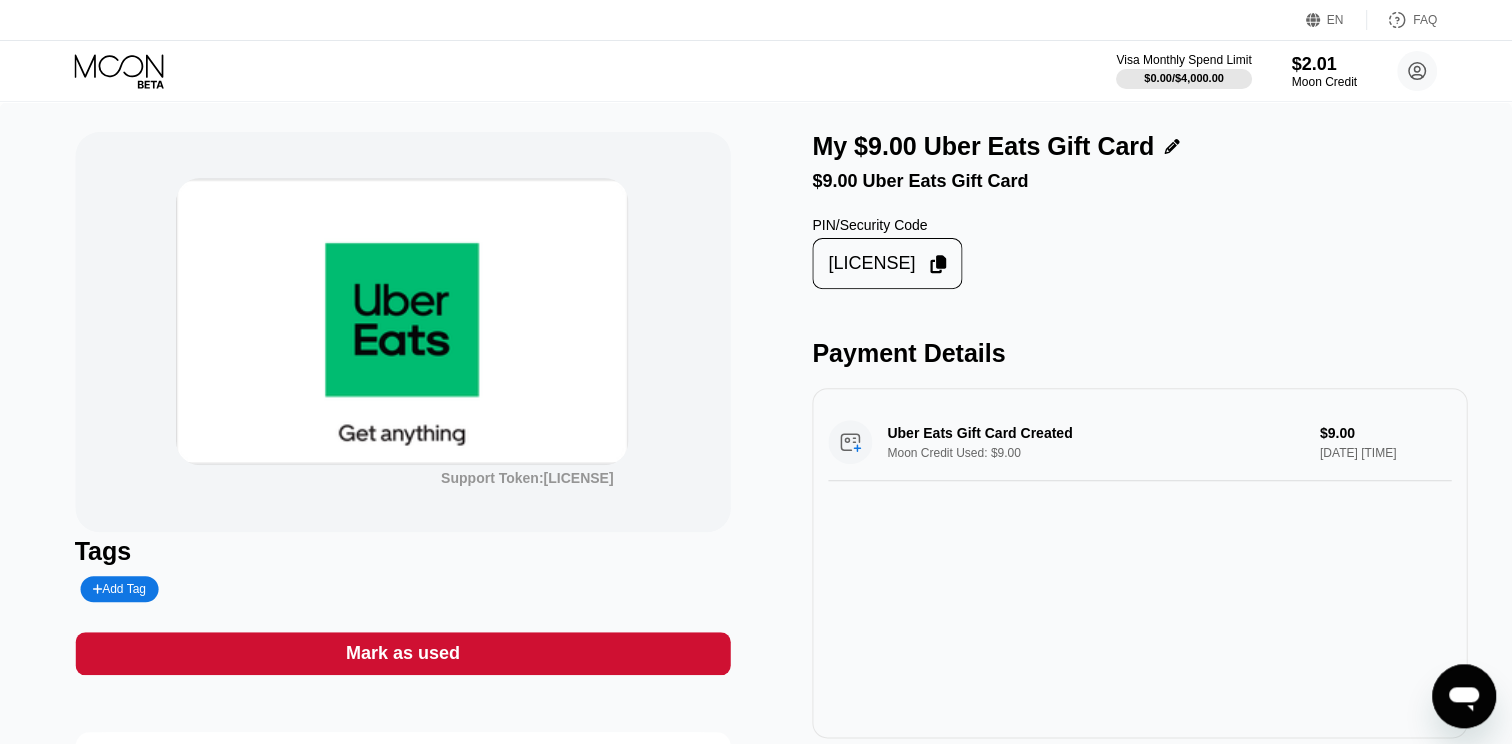 scroll, scrollTop: 0, scrollLeft: 0, axis: both 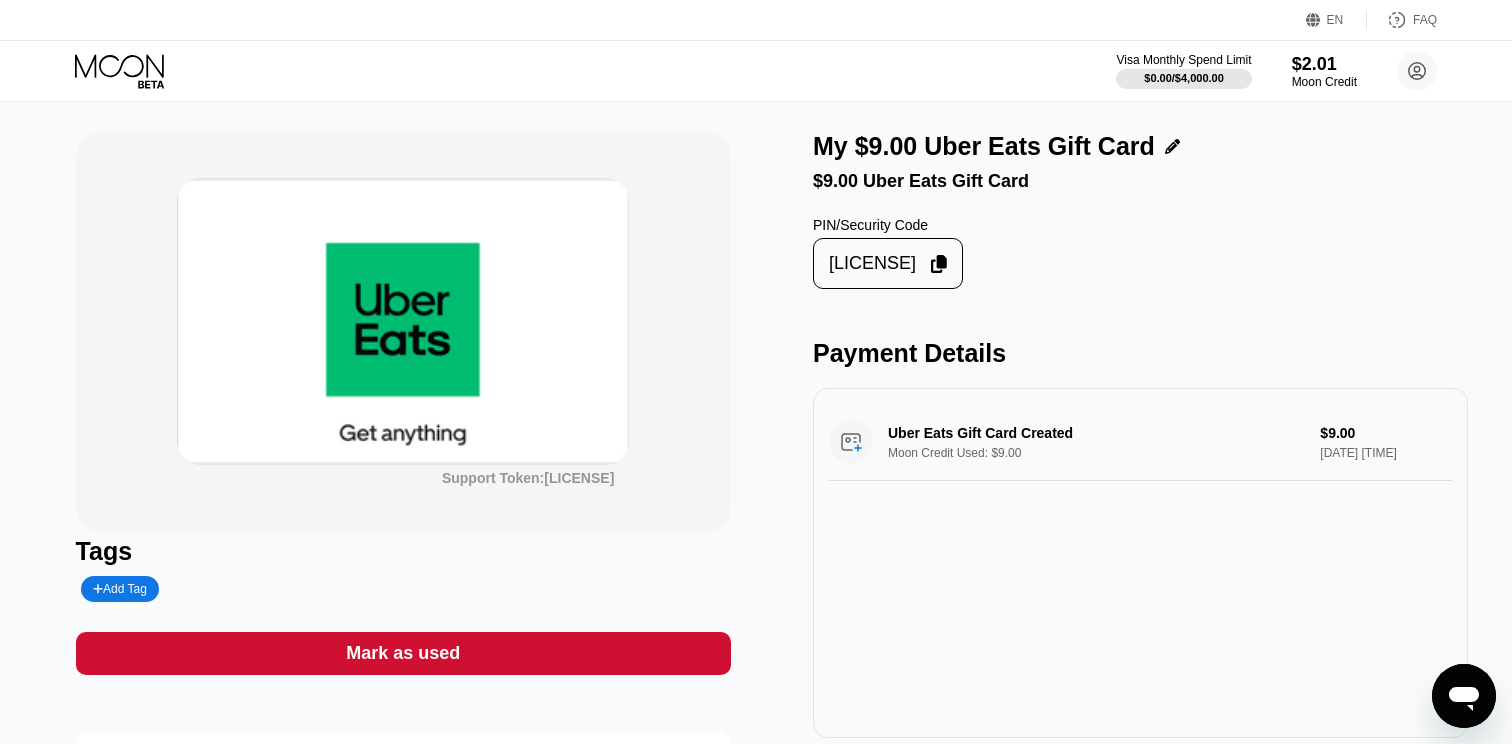 click on "Mark as used" at bounding box center (403, 653) 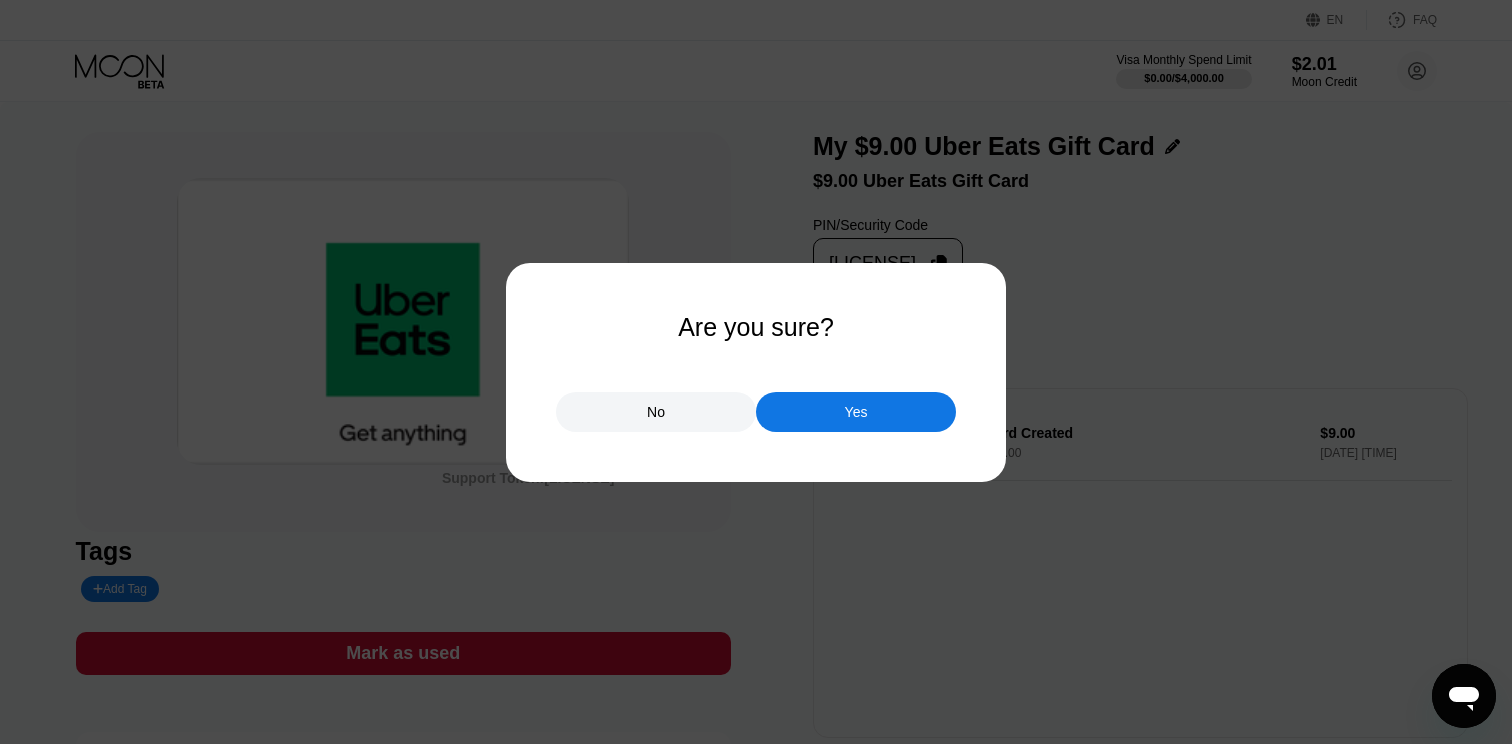 click on "Yes" at bounding box center (856, 412) 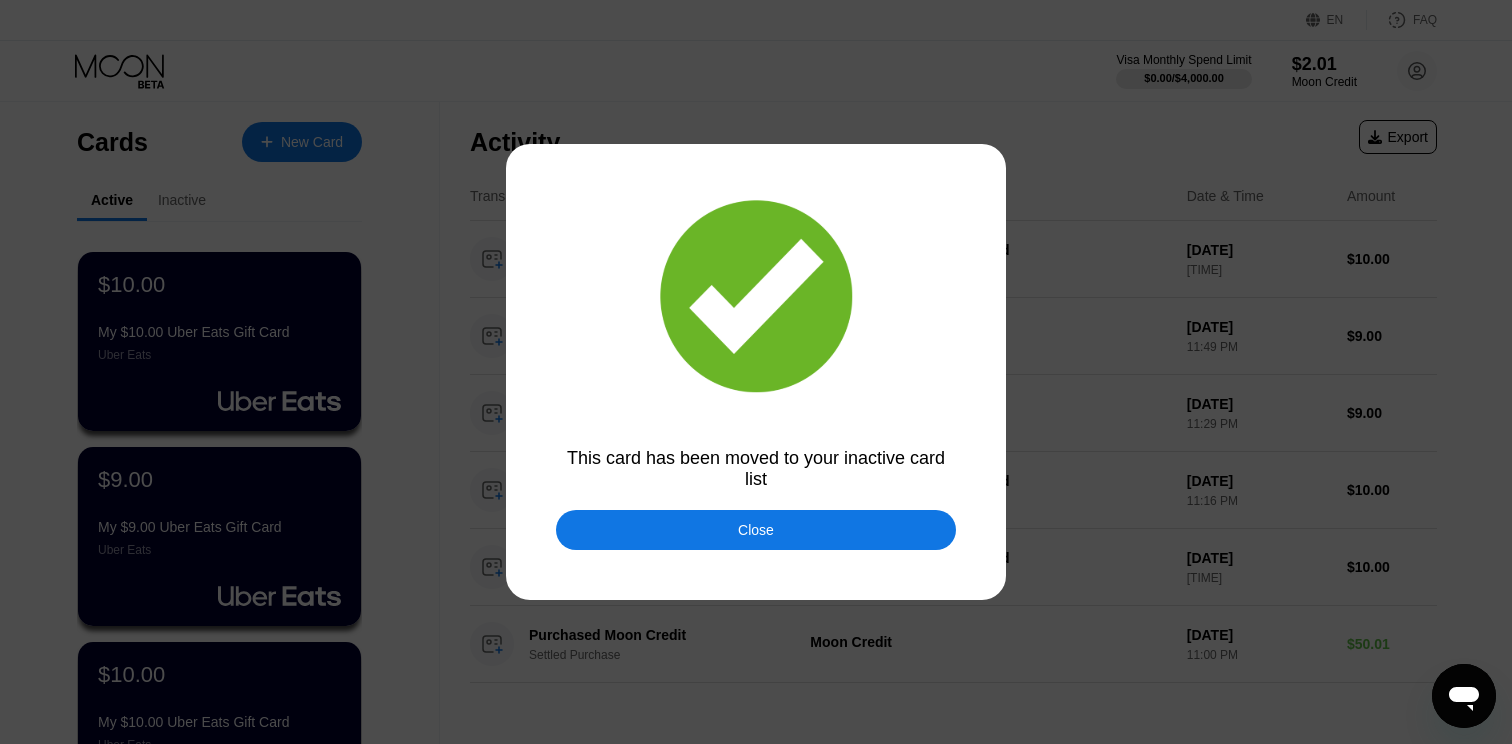 click on "Close" at bounding box center (756, 530) 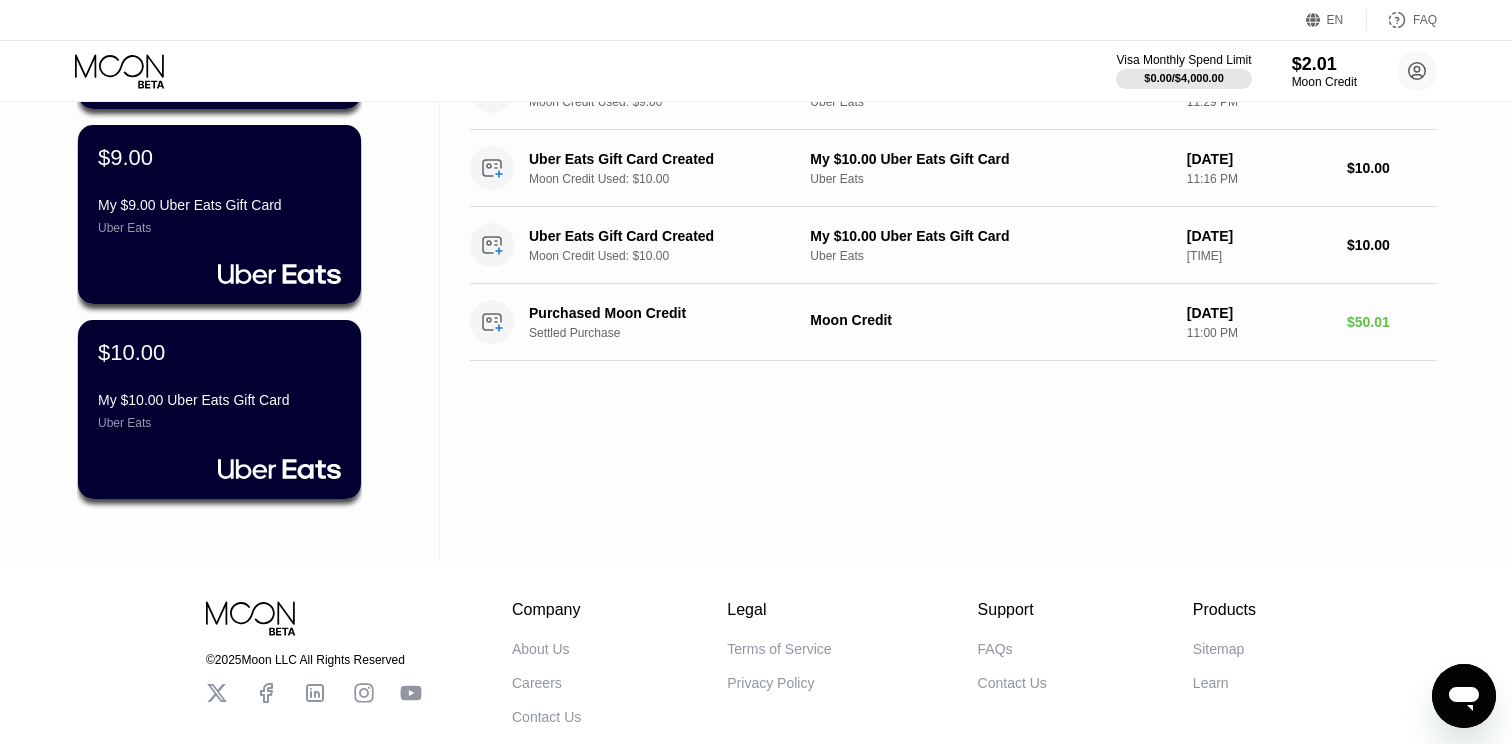 scroll, scrollTop: 76, scrollLeft: 0, axis: vertical 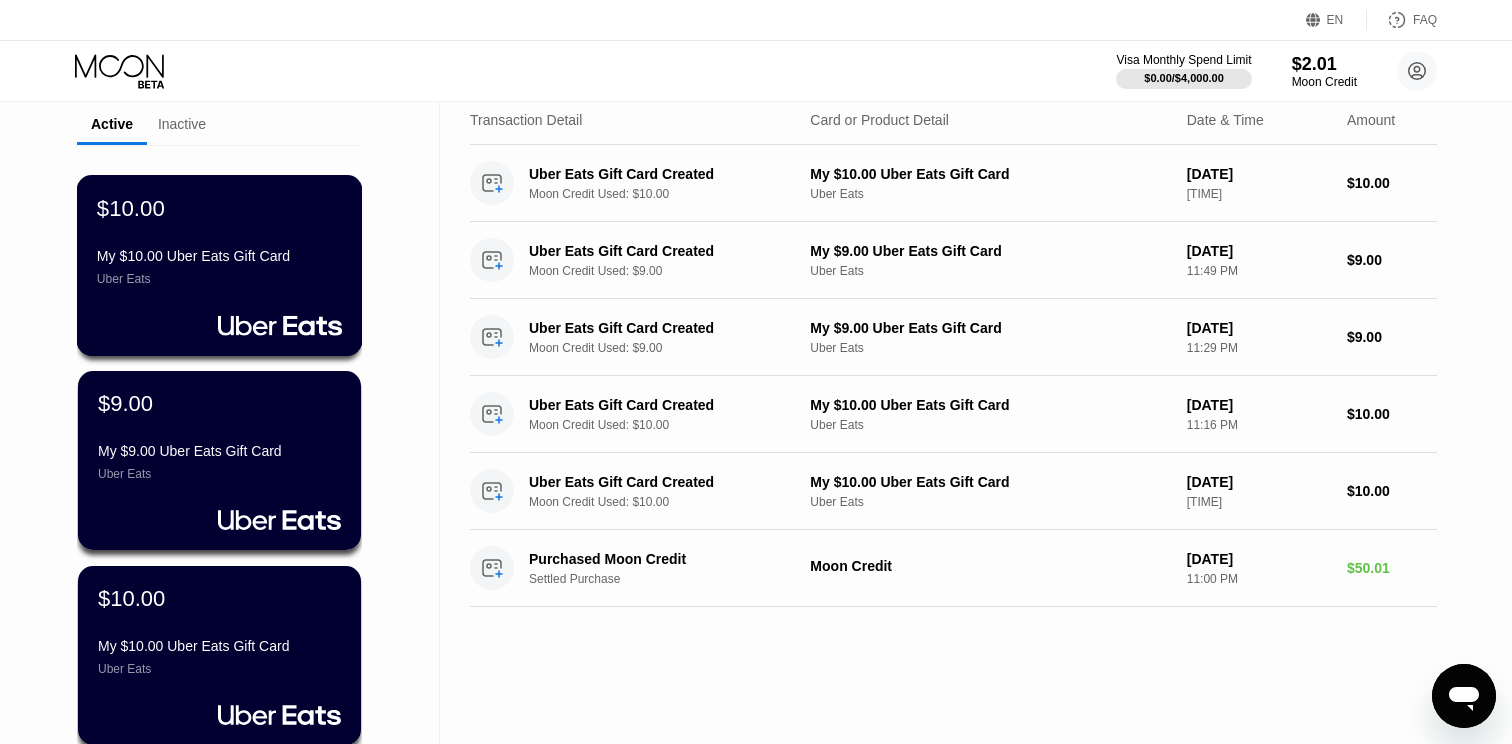 click on "My $10.00 Uber Eats Gift Card" at bounding box center (219, 256) 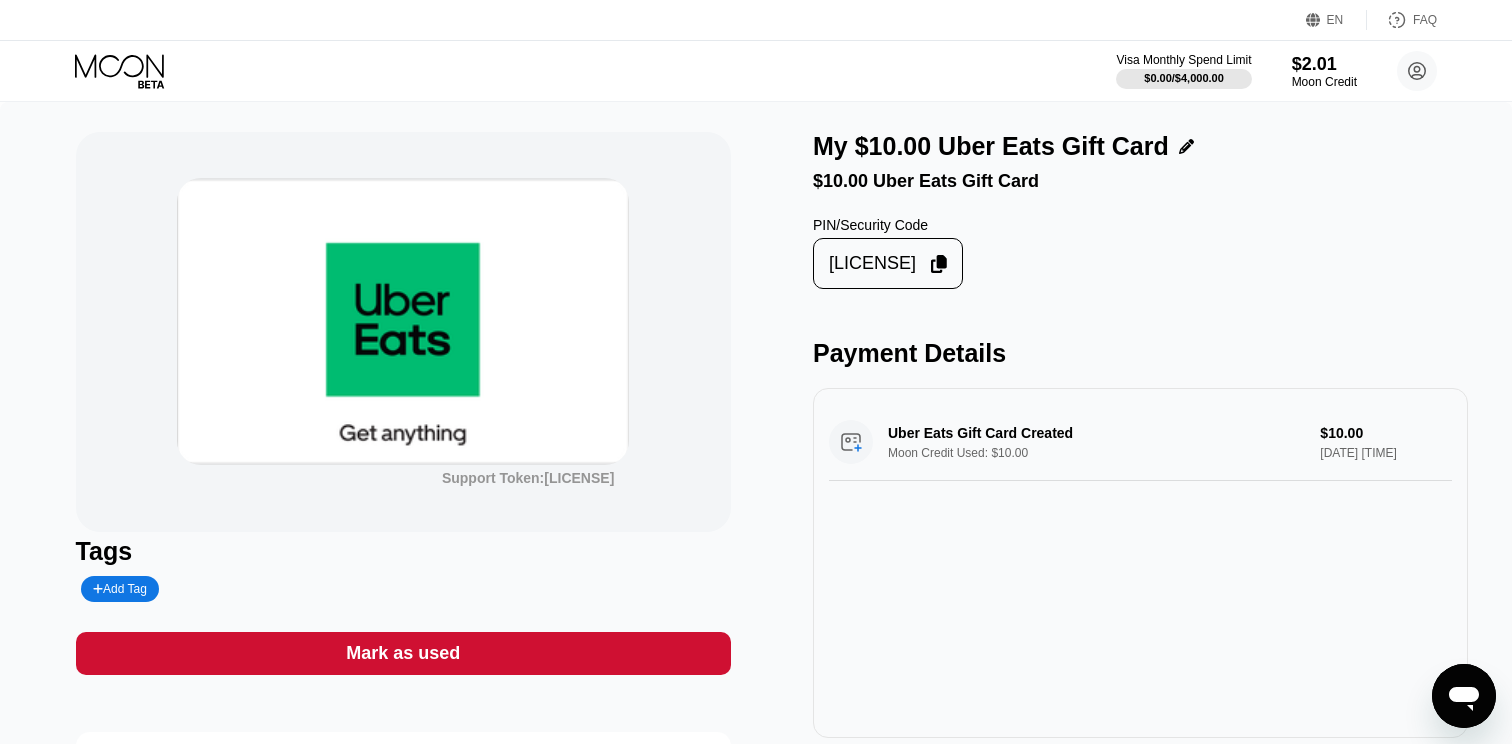 scroll, scrollTop: 0, scrollLeft: 0, axis: both 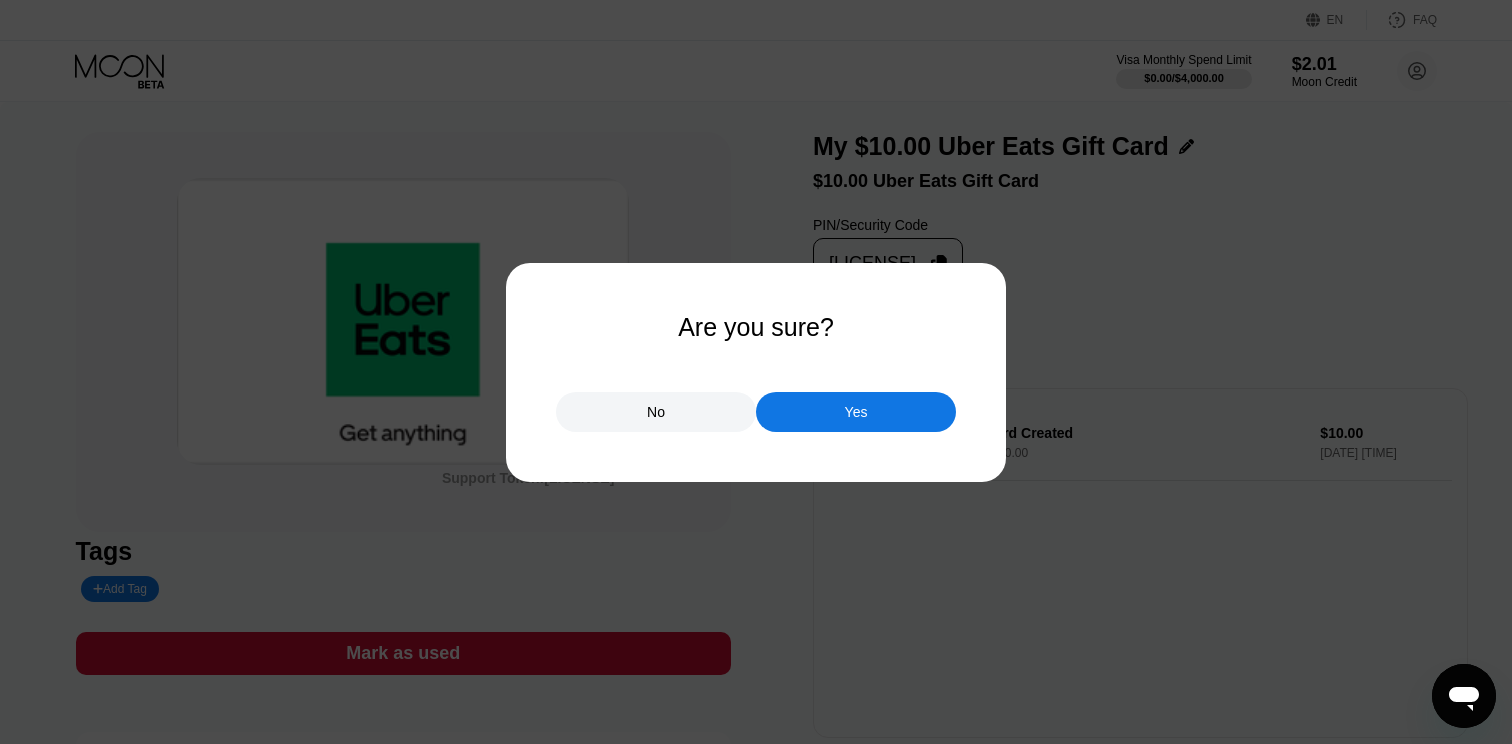 click on "Yes" at bounding box center [856, 412] 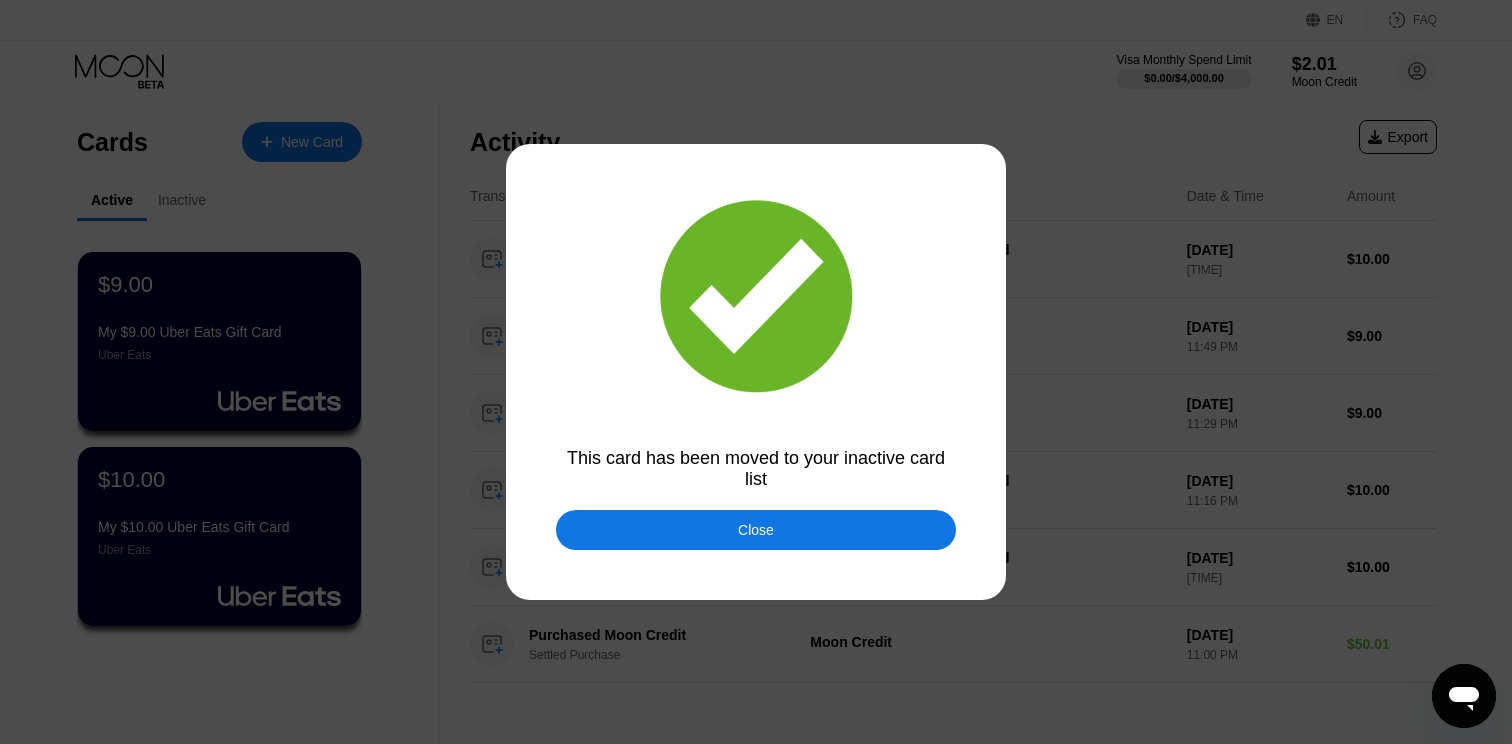 click on "Close" at bounding box center (756, 530) 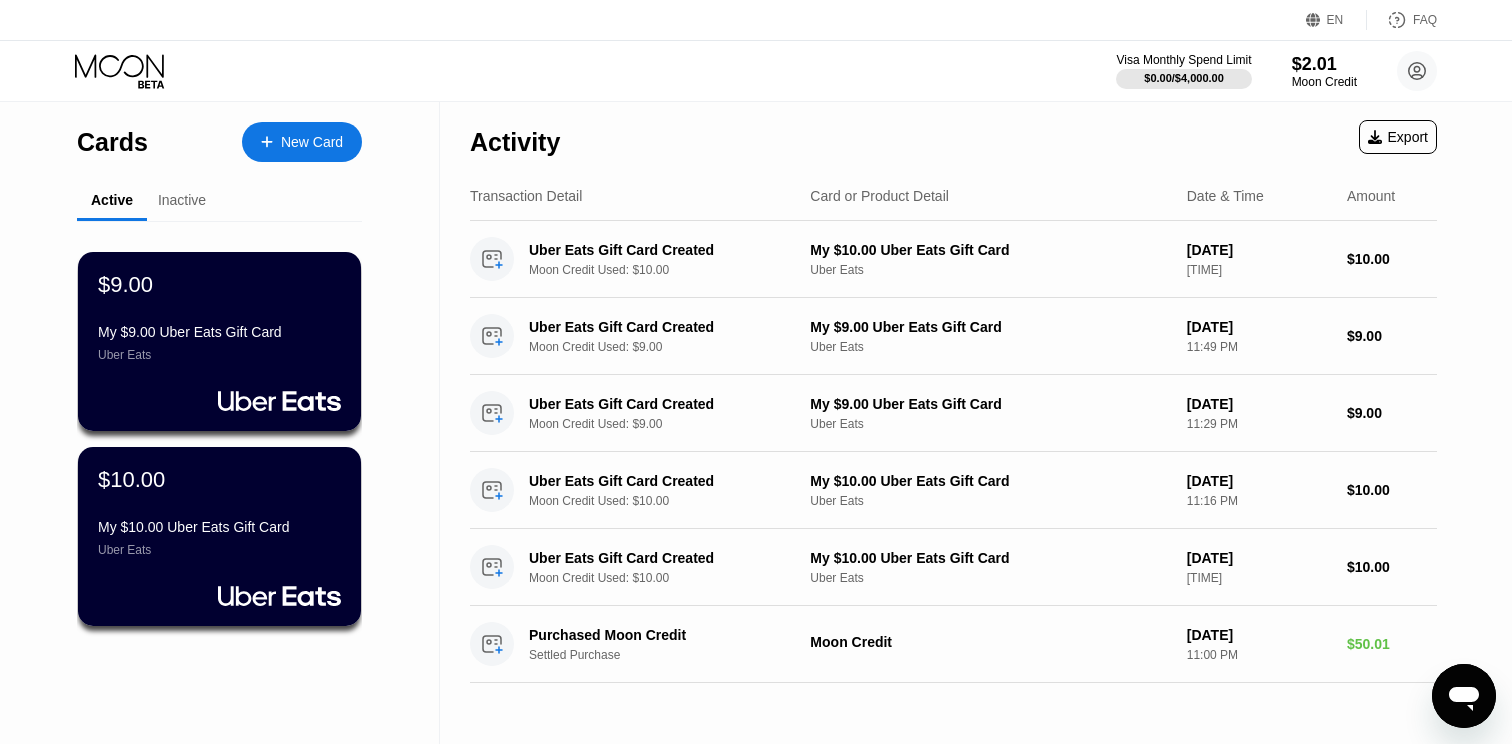 click on "$9.00 My $9.00 Uber Eats Gift Card Uber Eats" at bounding box center [219, 341] 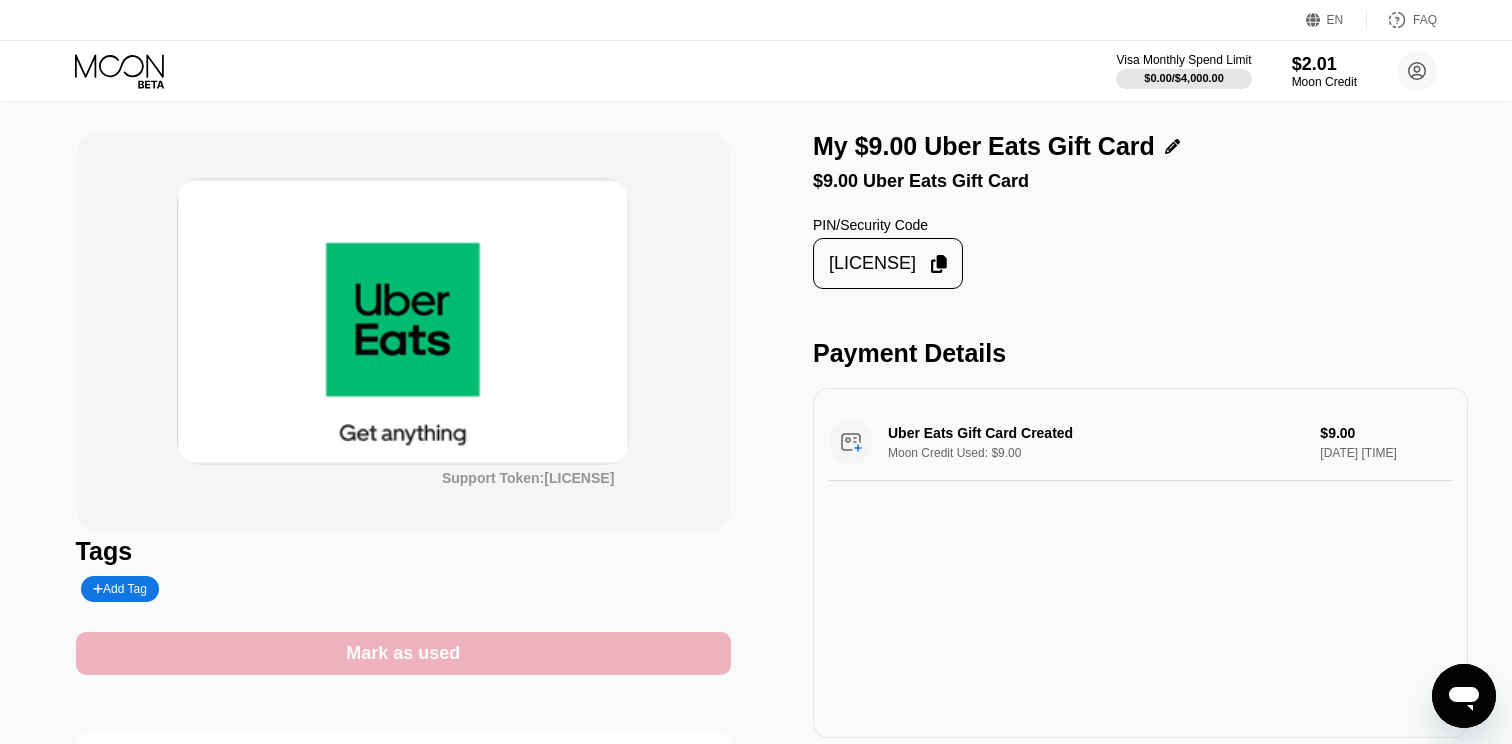 click on "Mark as used" at bounding box center (403, 653) 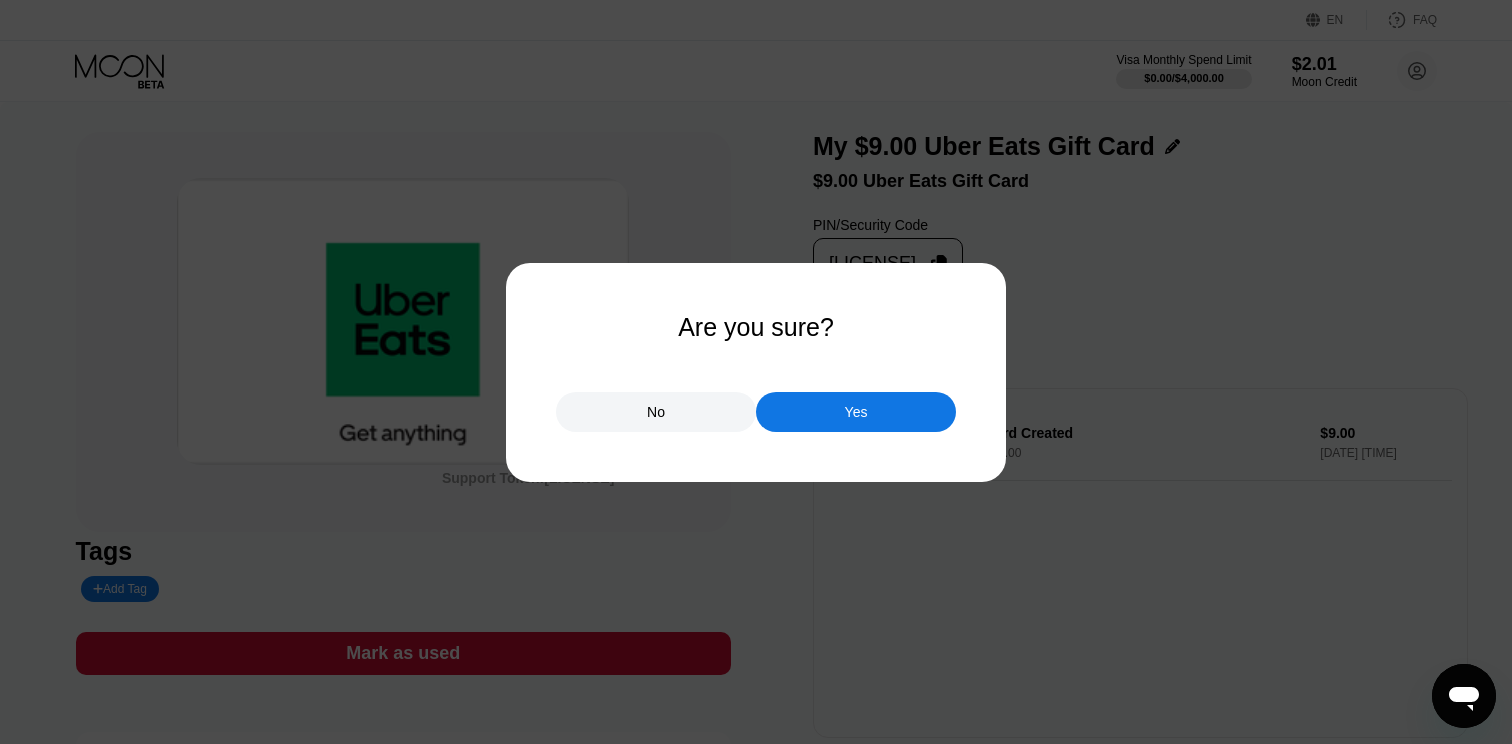 click on "Yes" at bounding box center (856, 412) 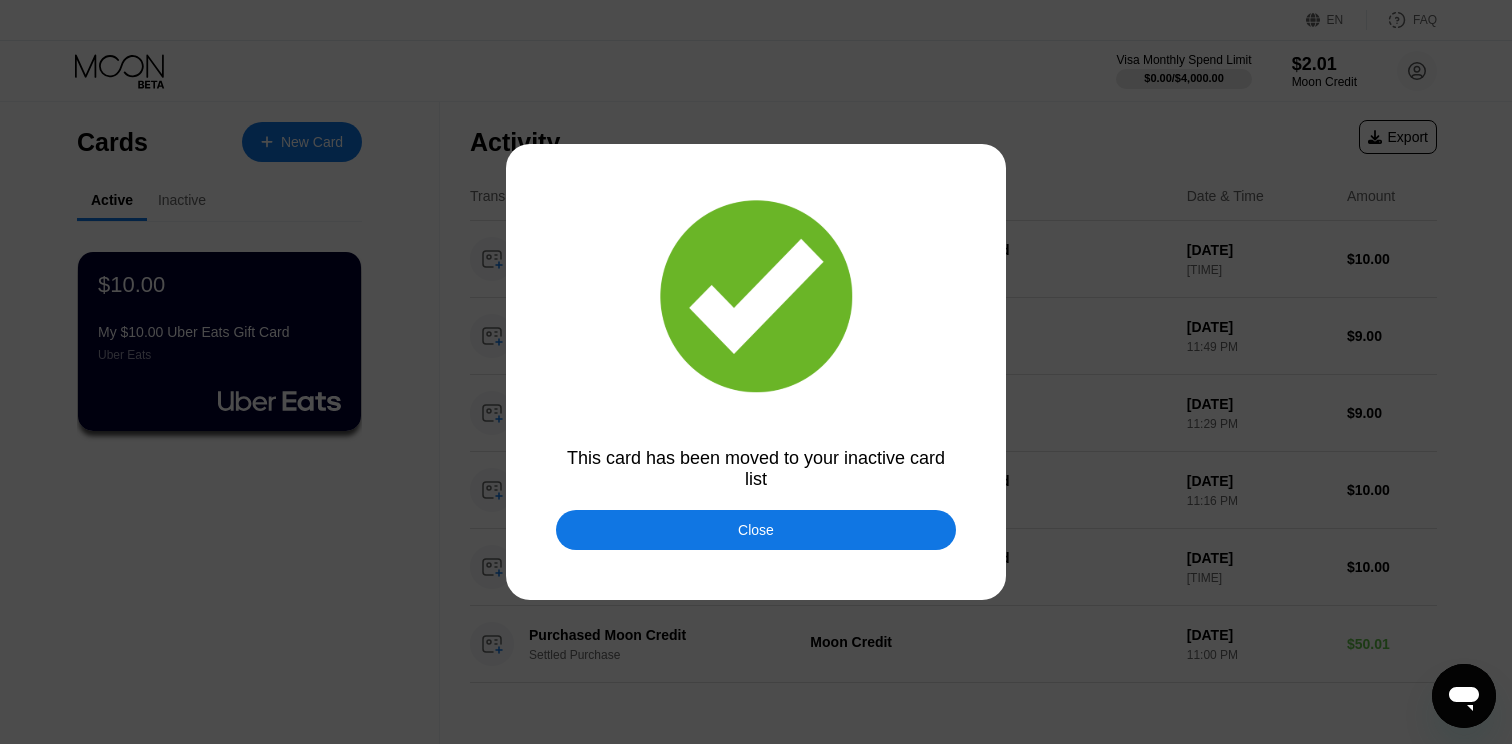 click on "Close" at bounding box center (756, 530) 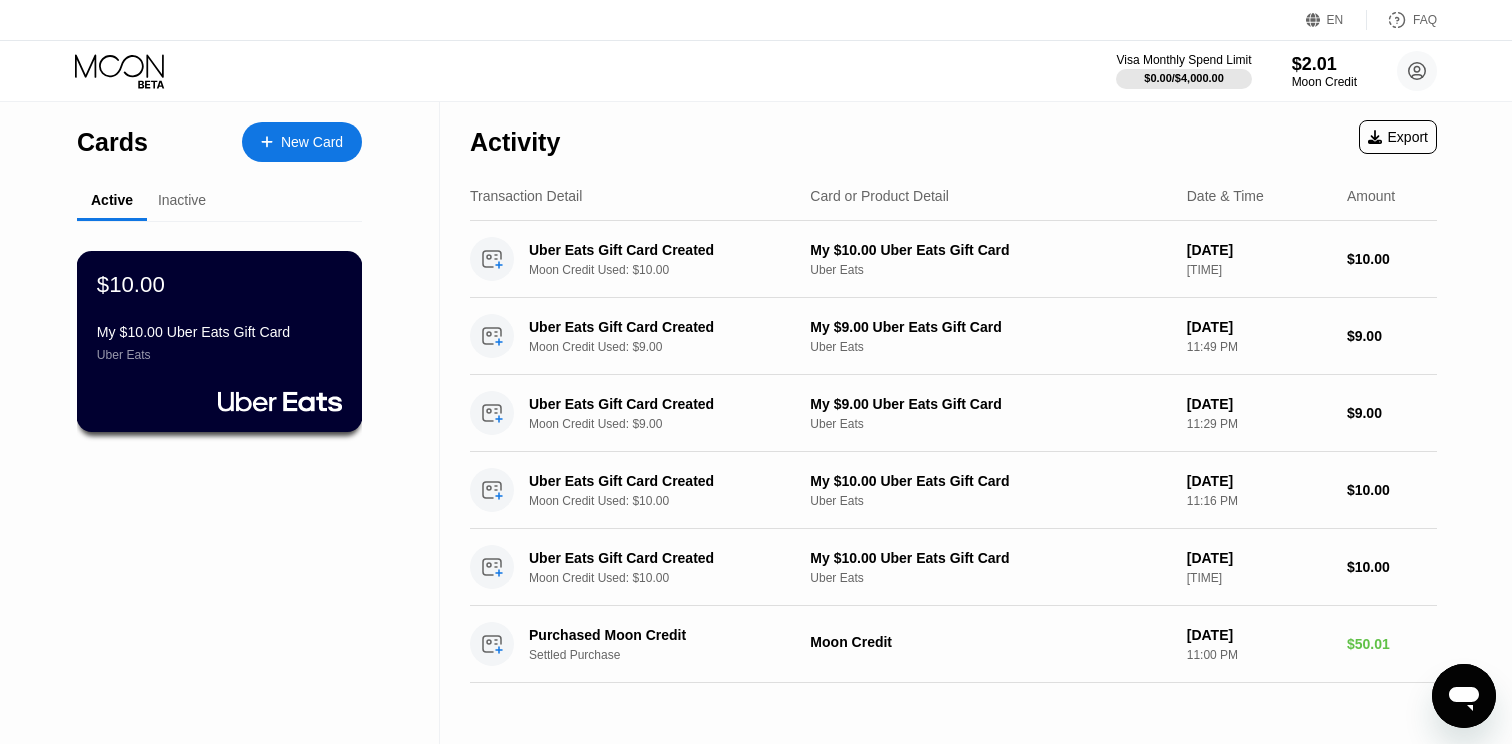 click on "$10.00" at bounding box center [219, 284] 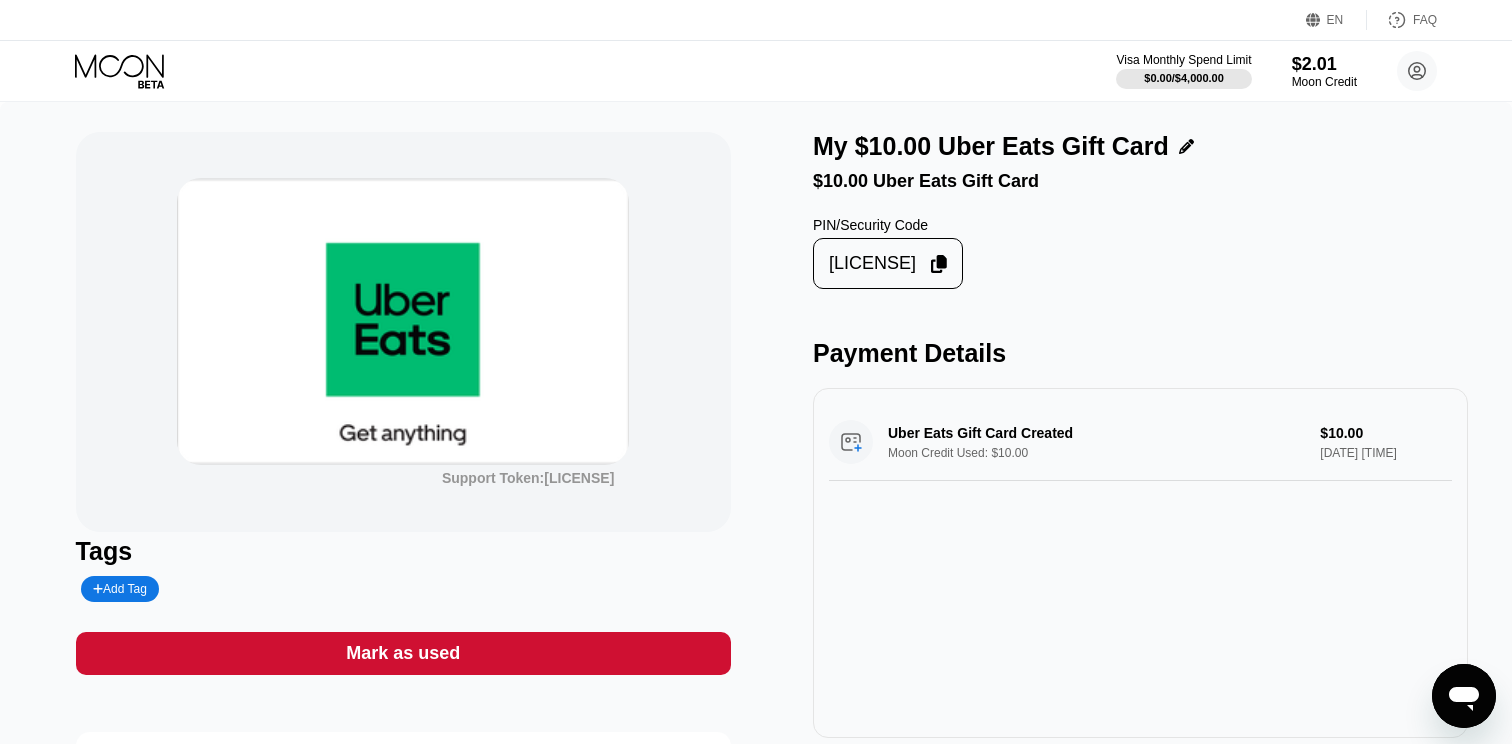 click on "Mark as used" at bounding box center (403, 653) 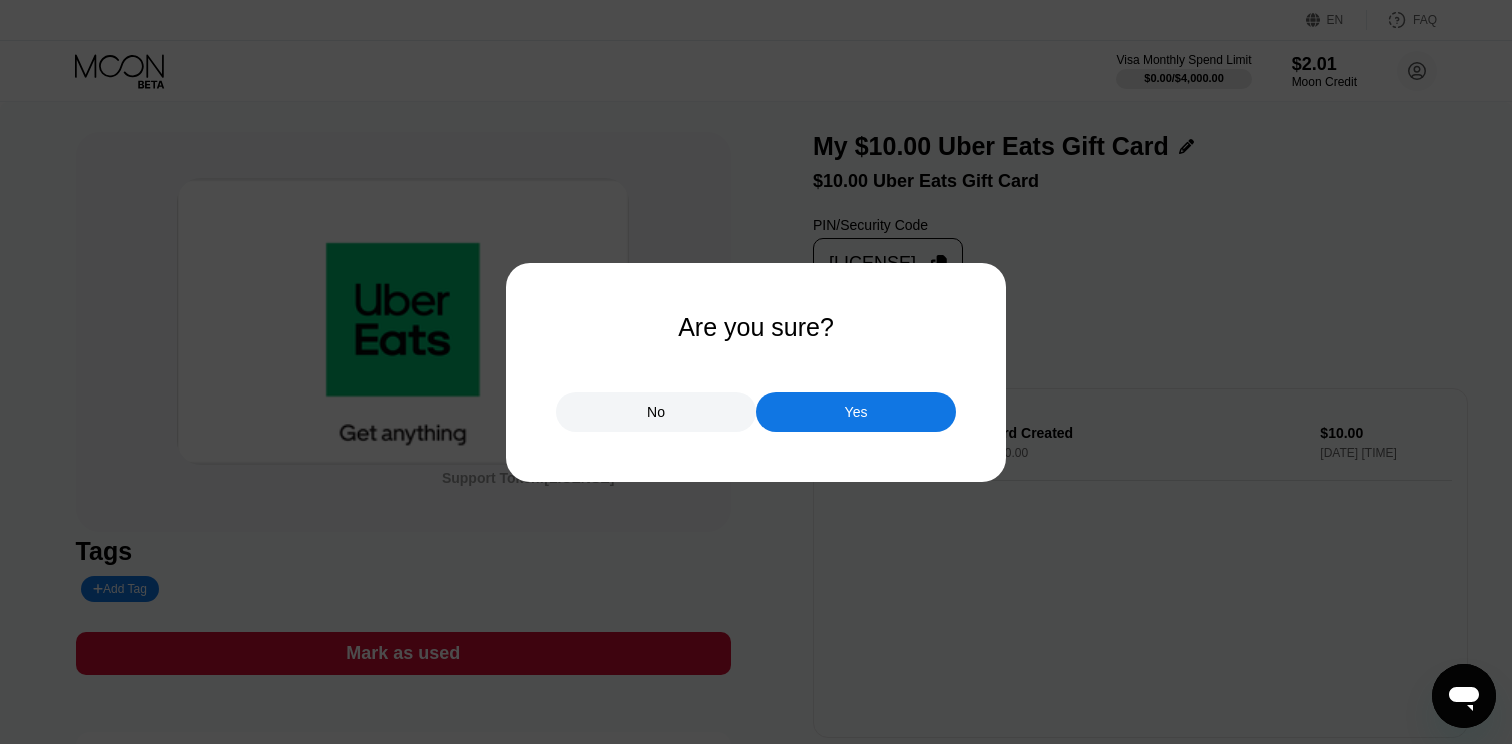 click on "Yes" at bounding box center [856, 412] 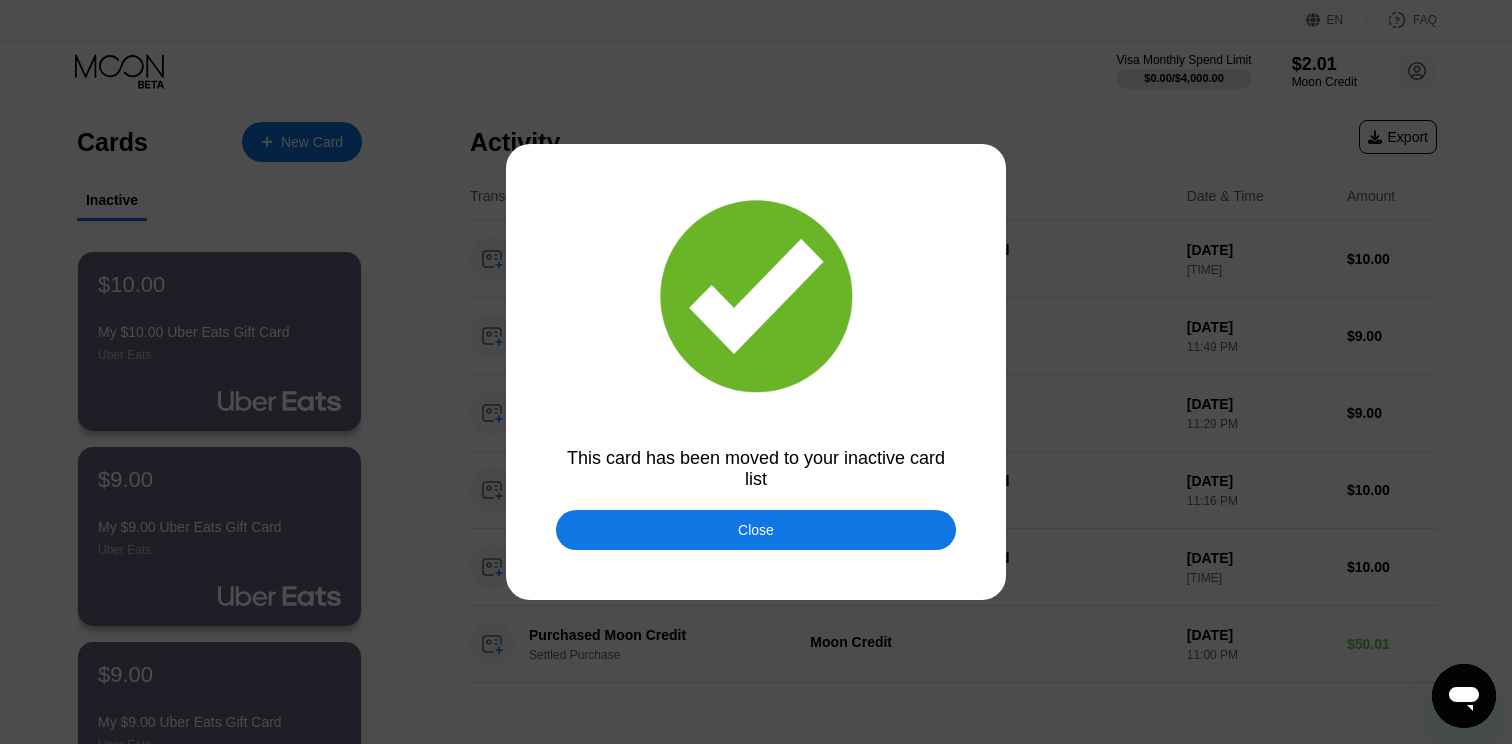 click on "Close" at bounding box center (756, 530) 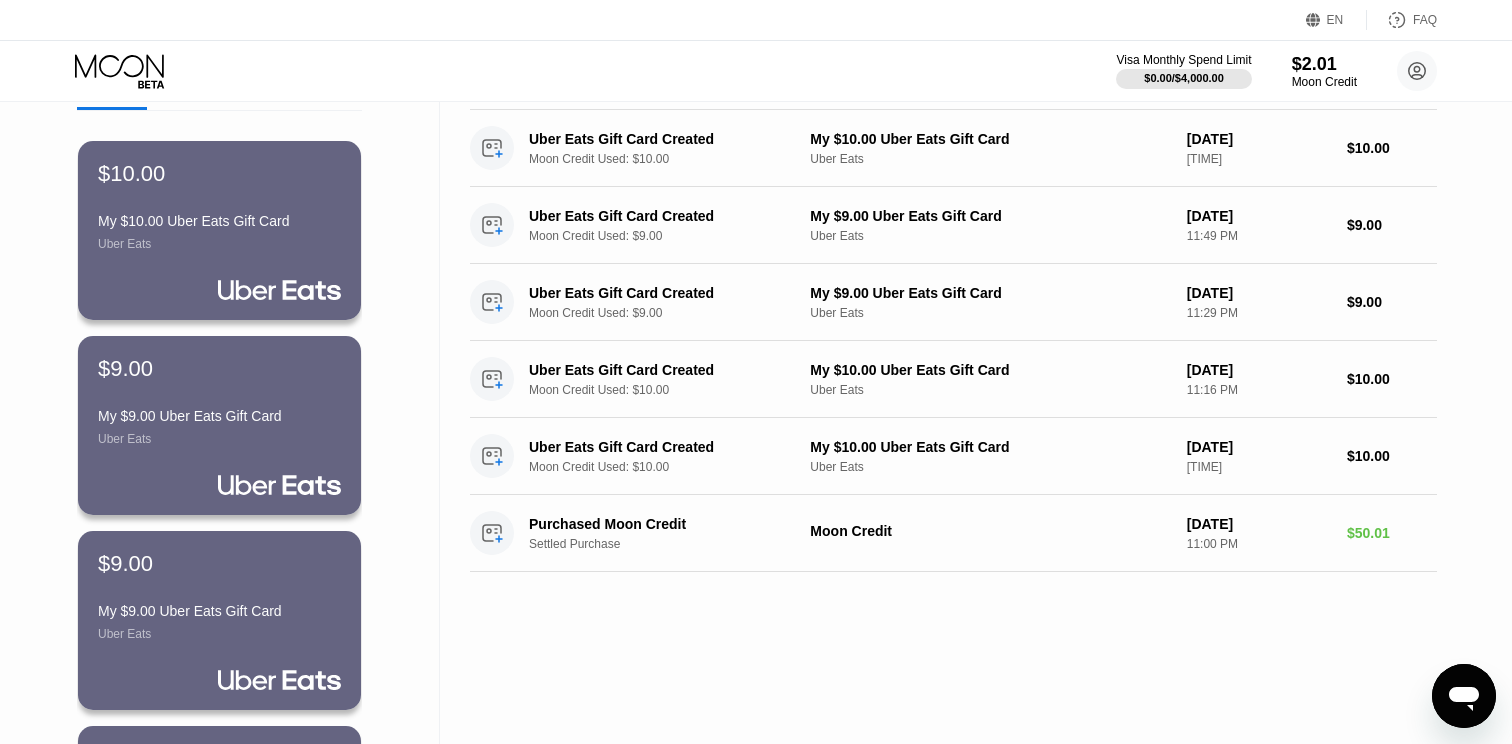 scroll, scrollTop: 0, scrollLeft: 0, axis: both 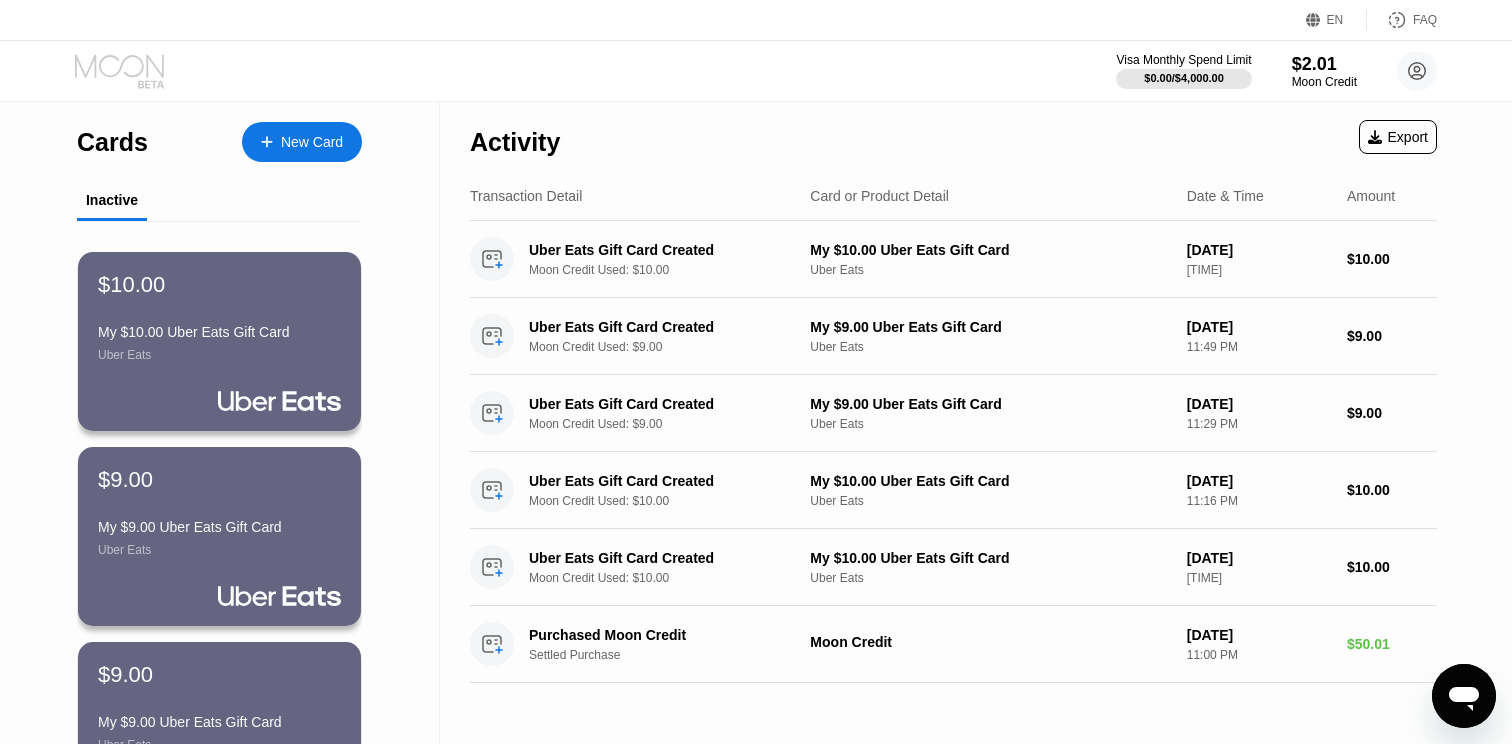 click 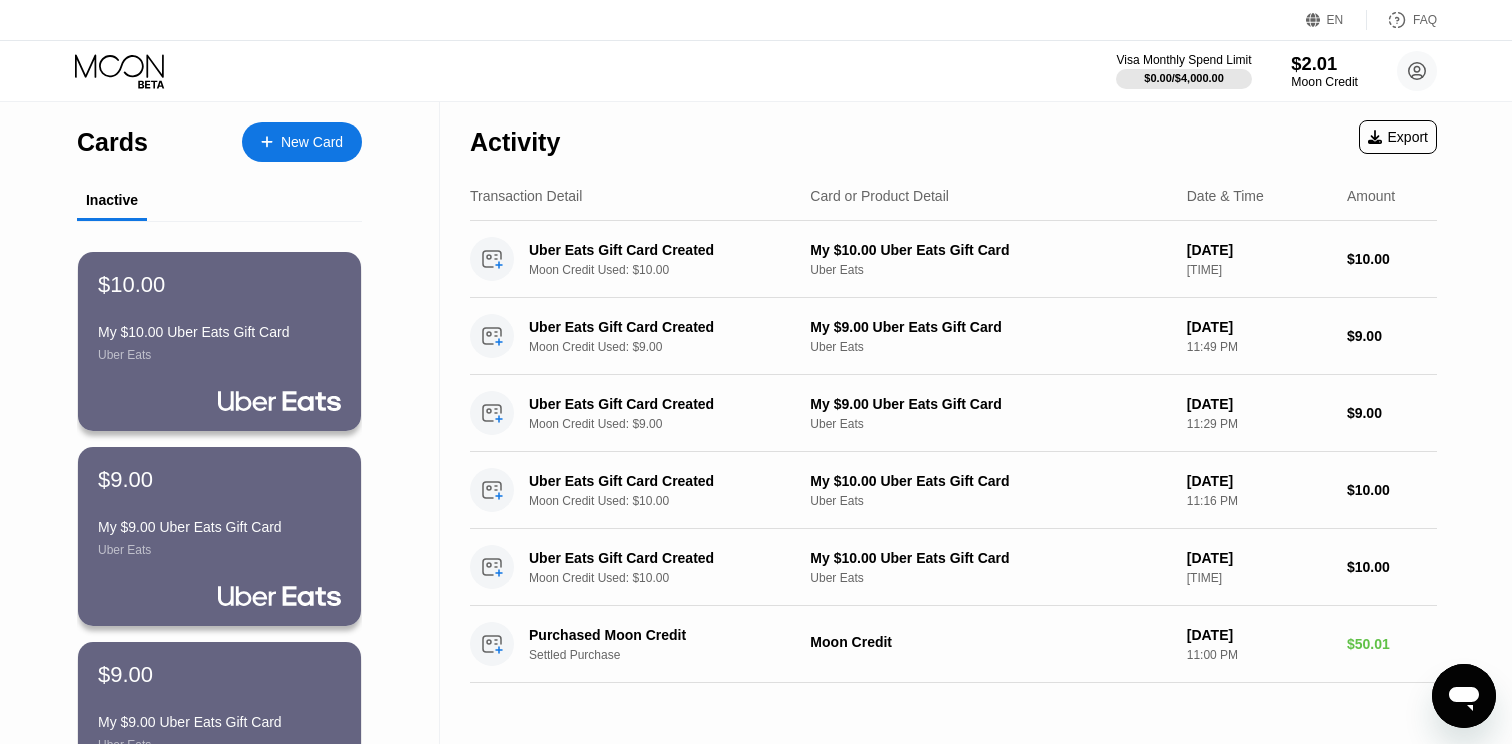 click on "$2.01" at bounding box center [1324, 63] 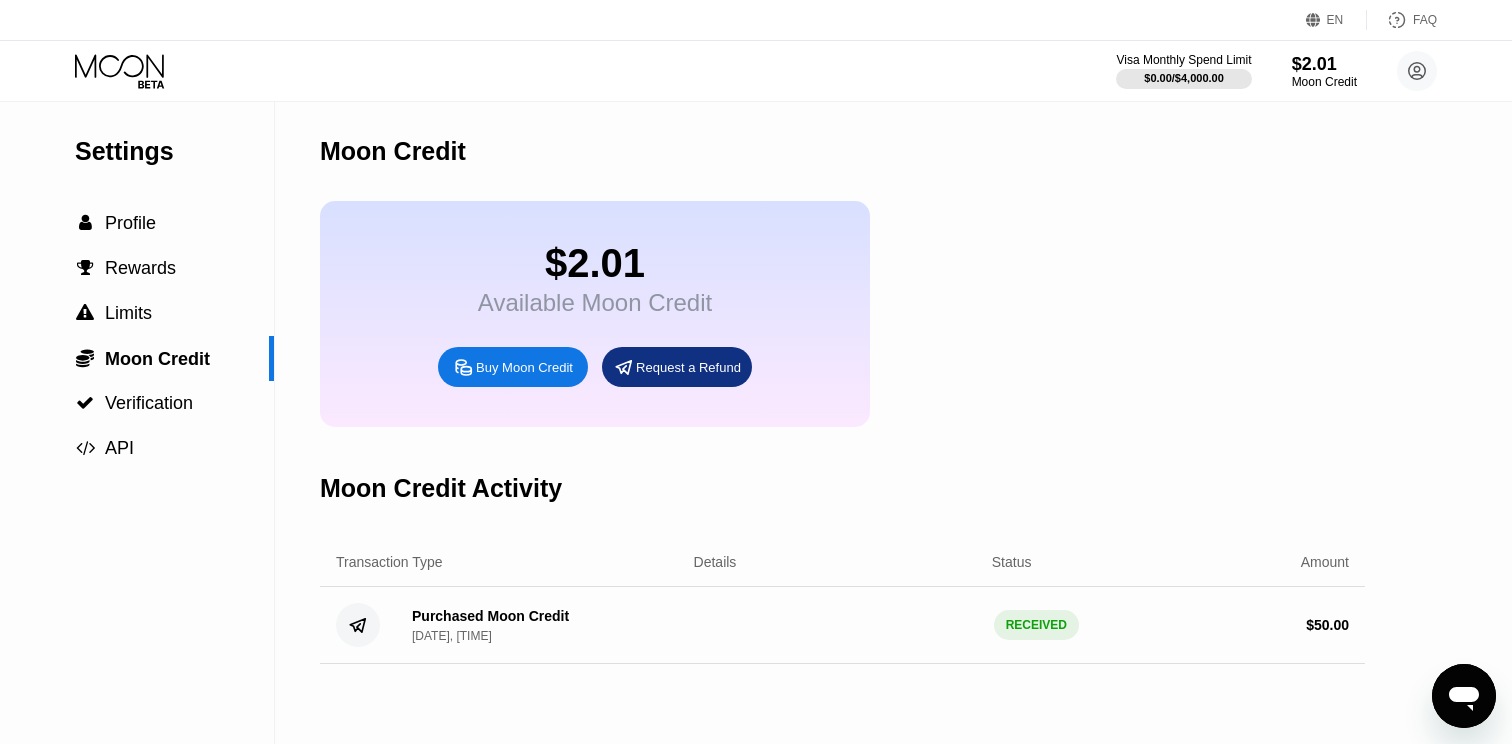 click on "Buy Moon Credit" at bounding box center (524, 367) 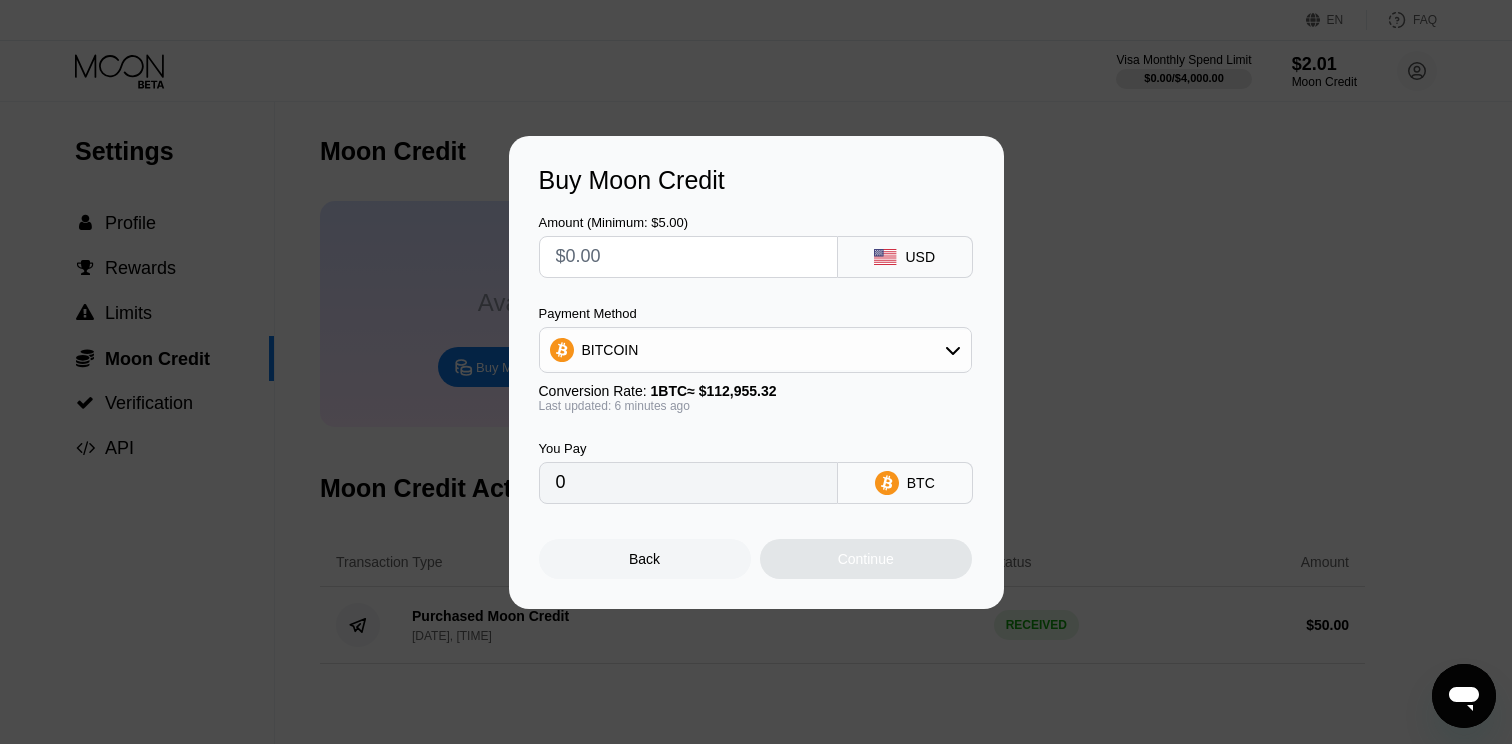 click at bounding box center [688, 257] 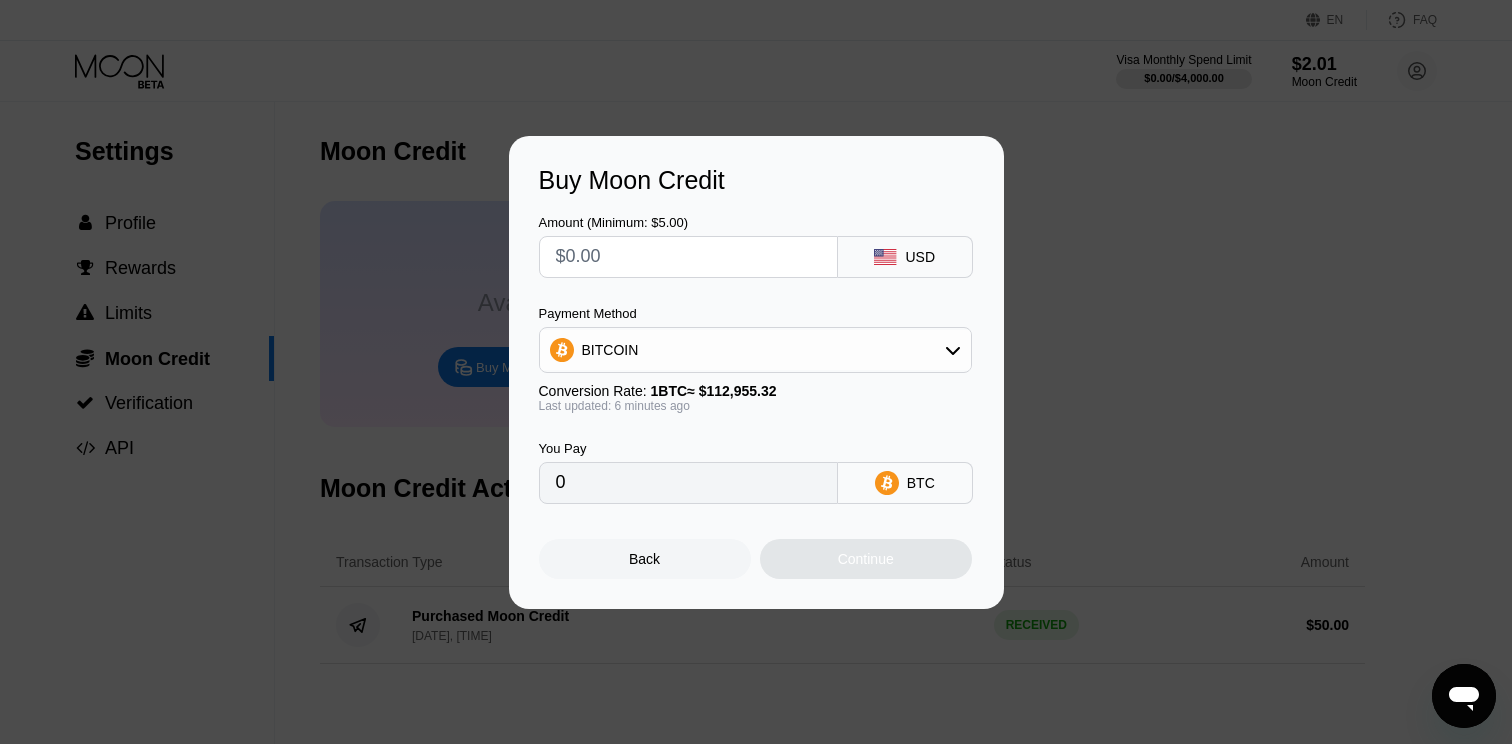 type on "$2" 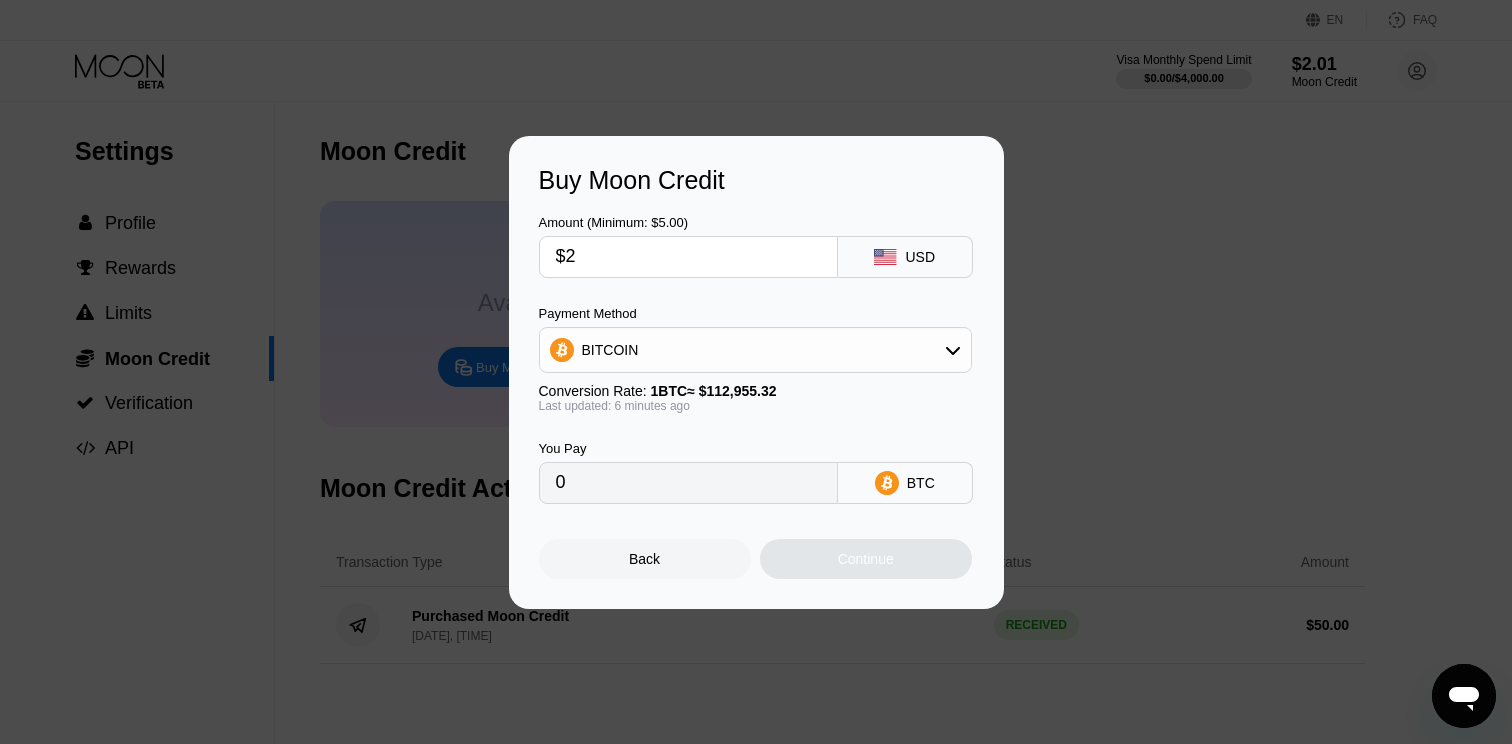 type on "0.00001768" 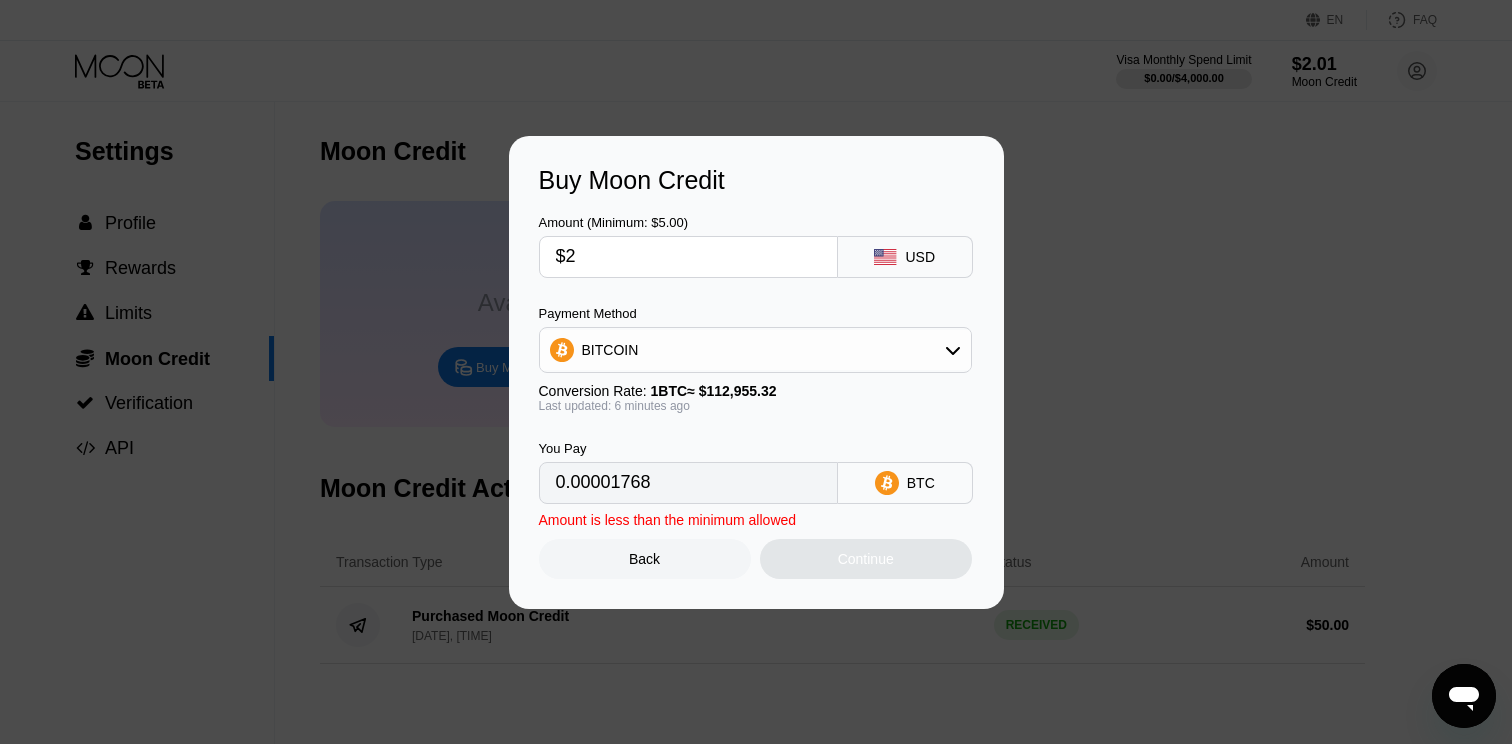 type on "$20" 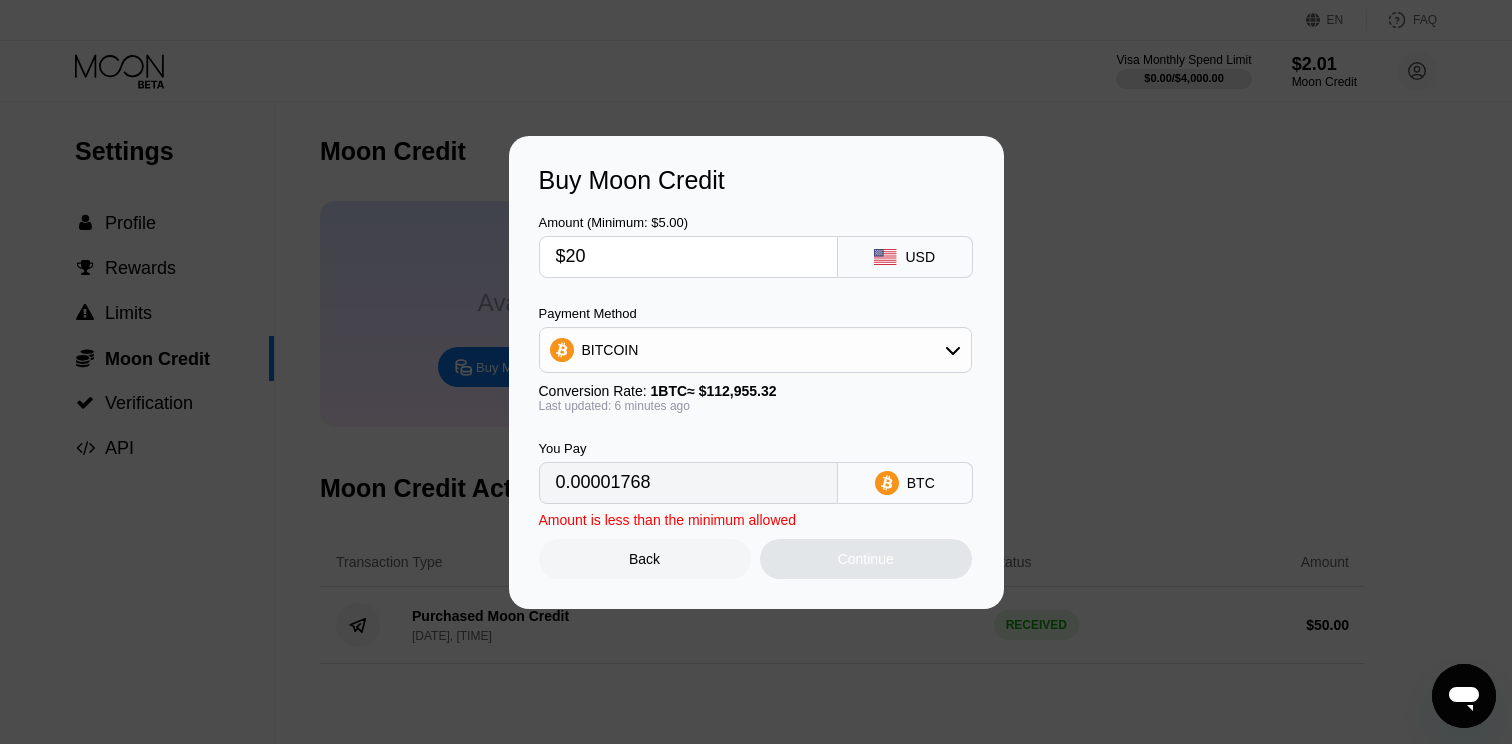 type on "0.00017679" 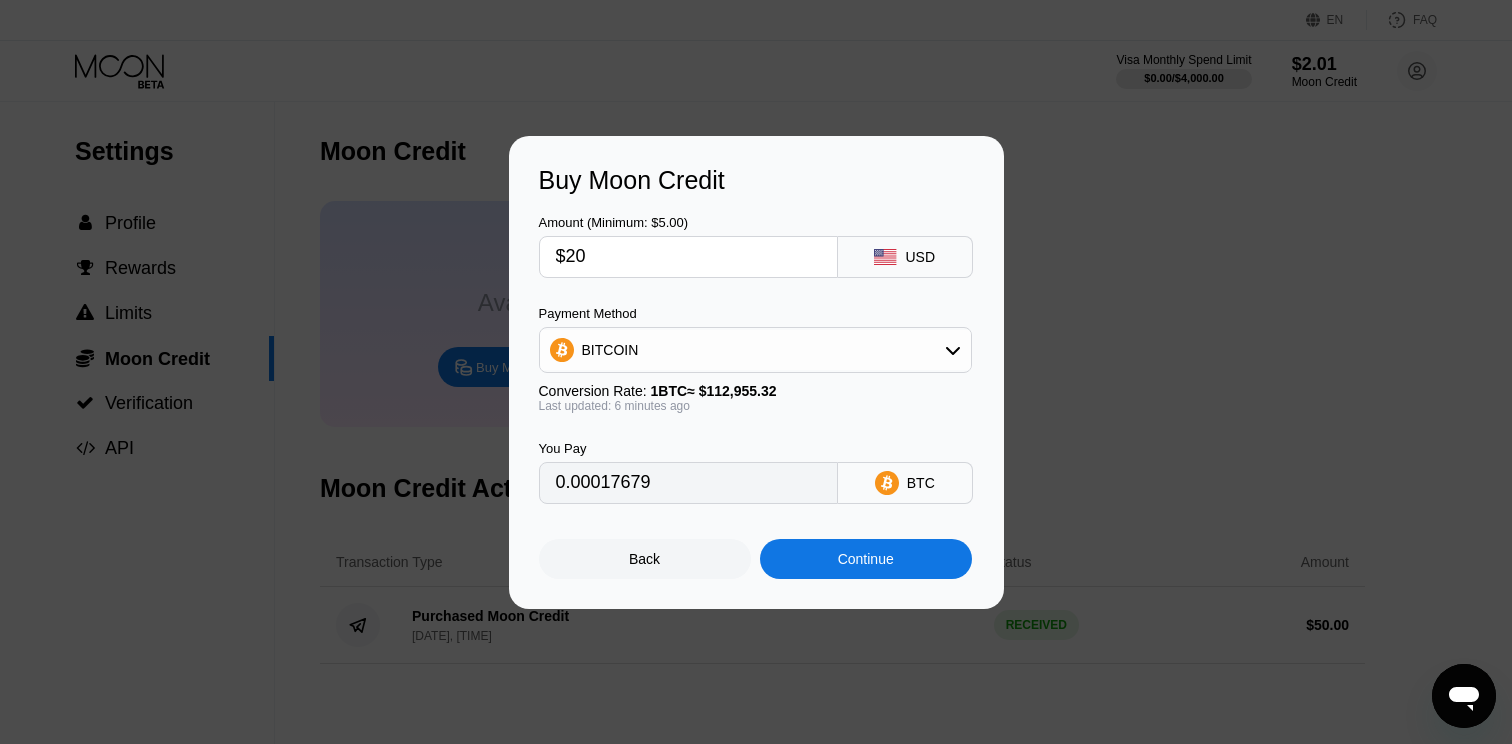 type on "$20" 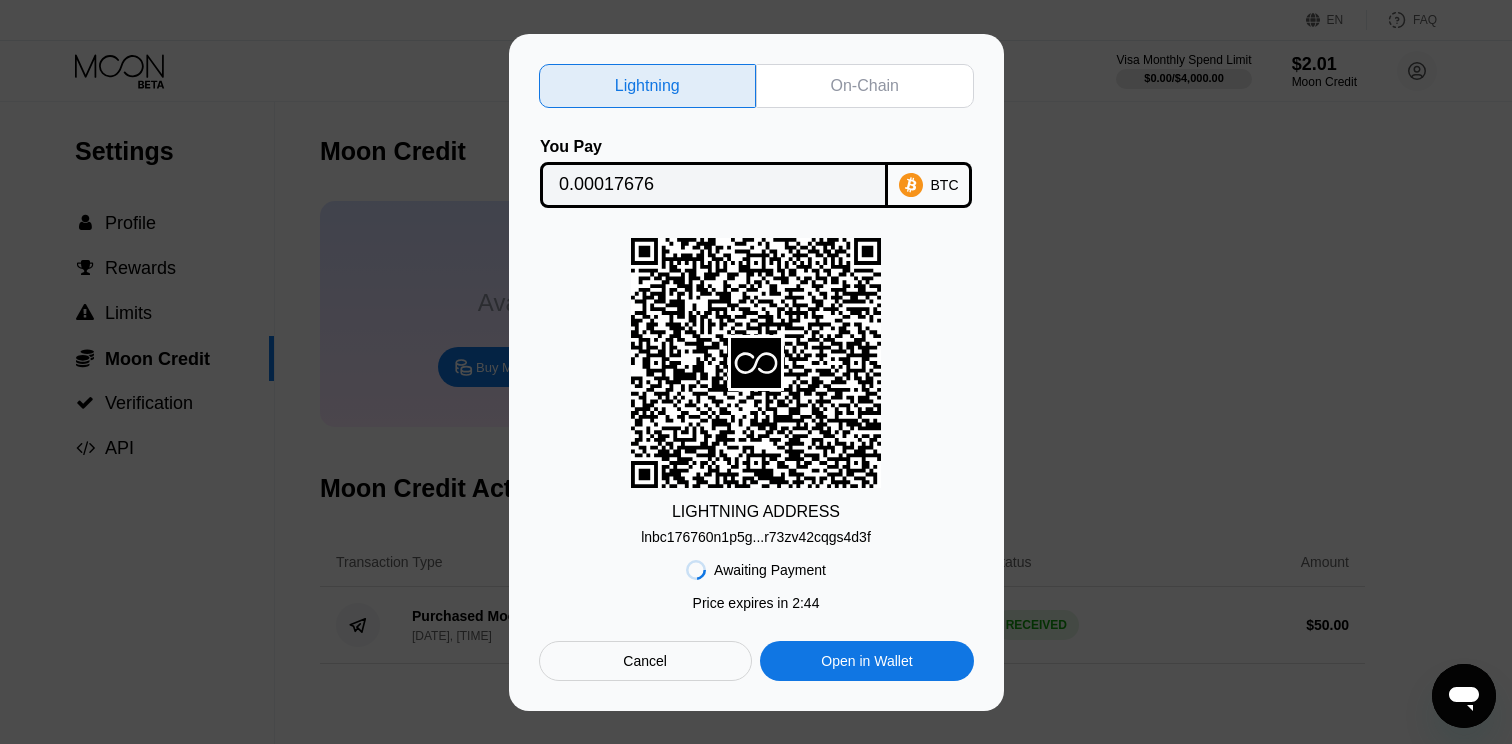 click on "On-Chain" at bounding box center [865, 86] 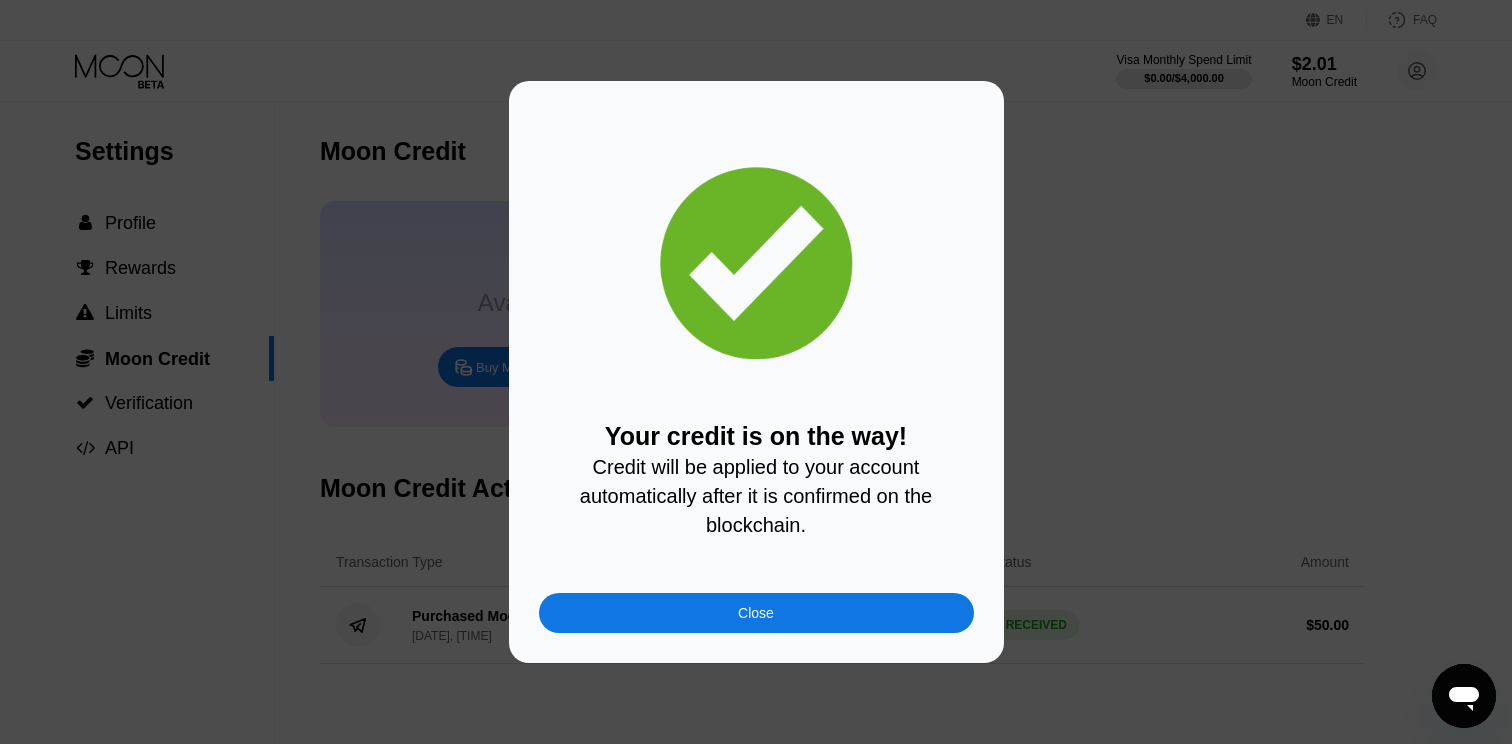 click on "Close" at bounding box center (756, 613) 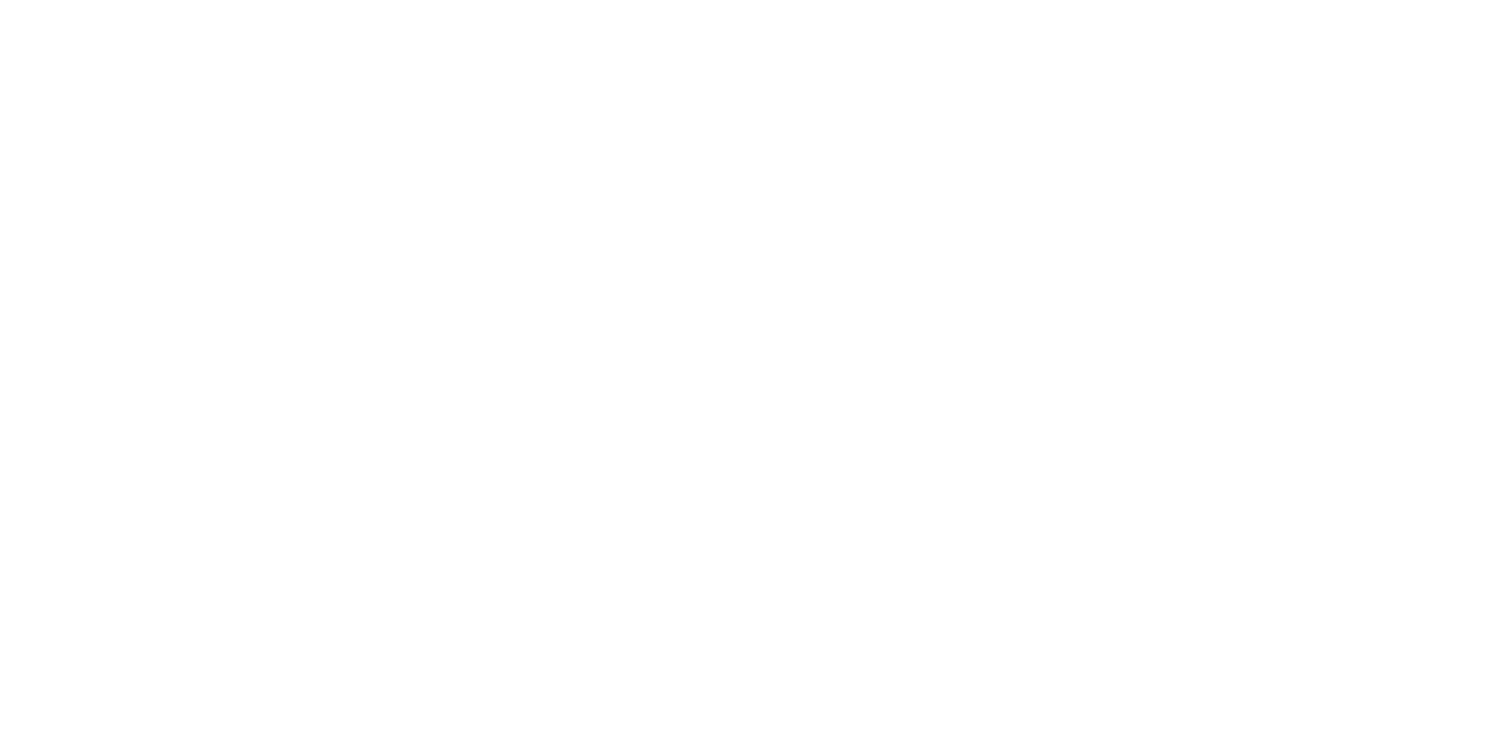 scroll, scrollTop: 0, scrollLeft: 0, axis: both 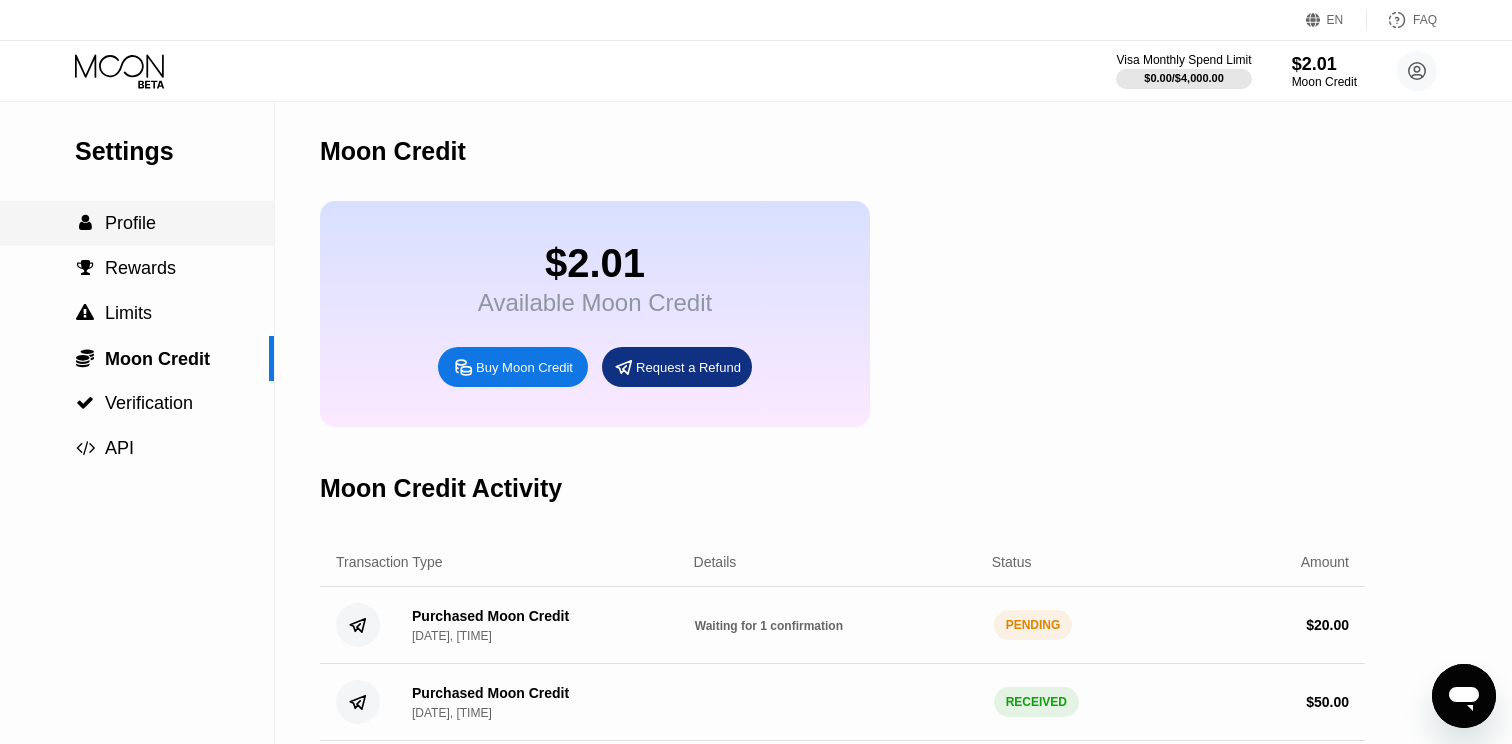 click on " Profile" at bounding box center [115, 223] 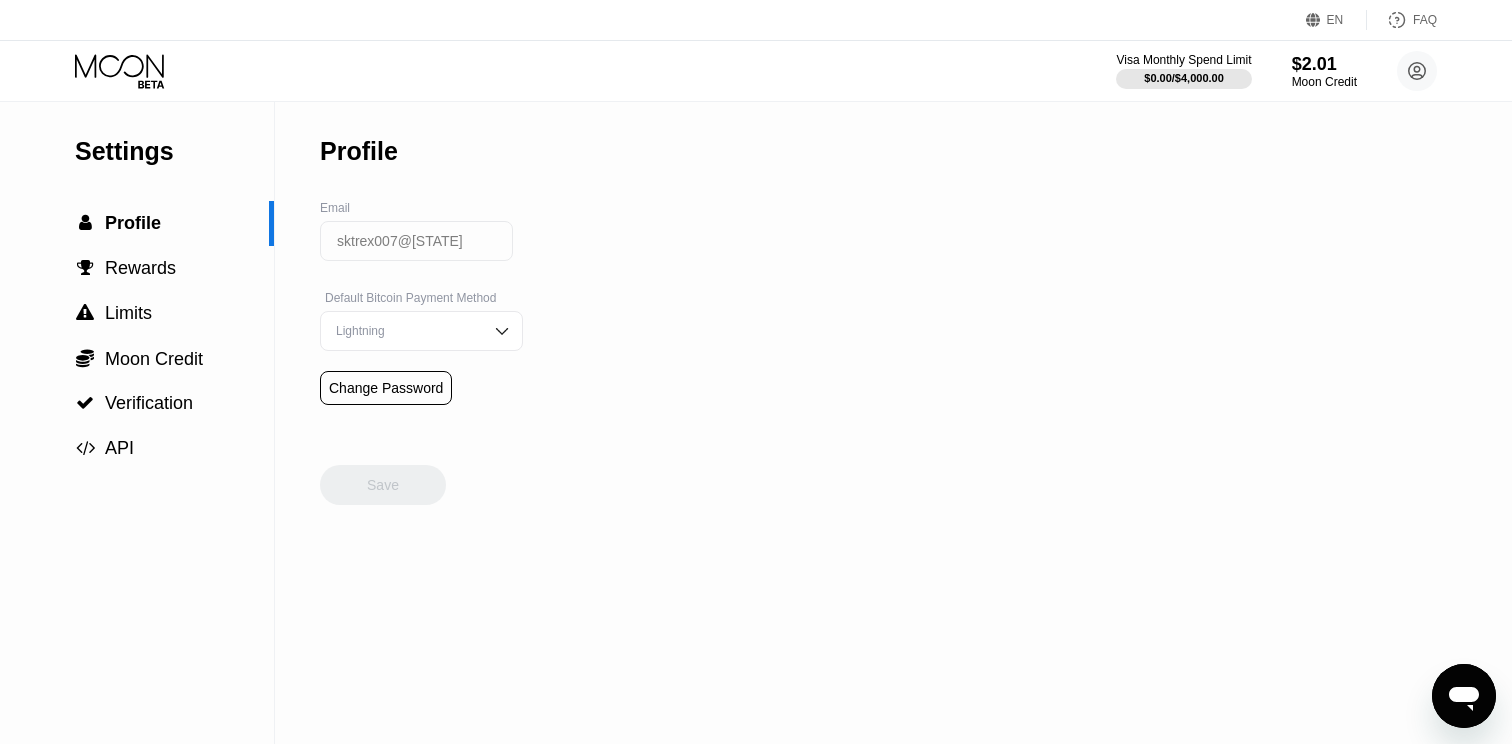 click 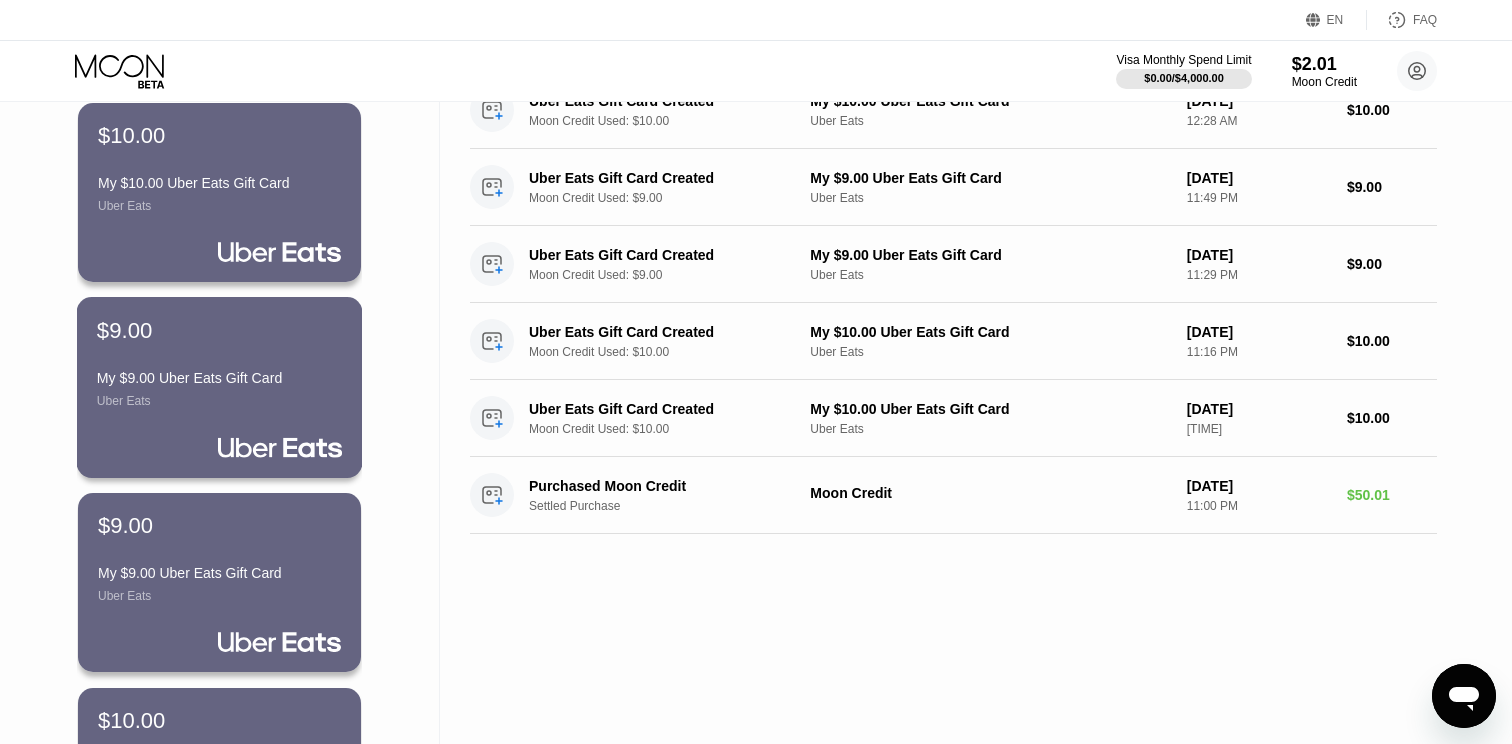 scroll, scrollTop: 0, scrollLeft: 0, axis: both 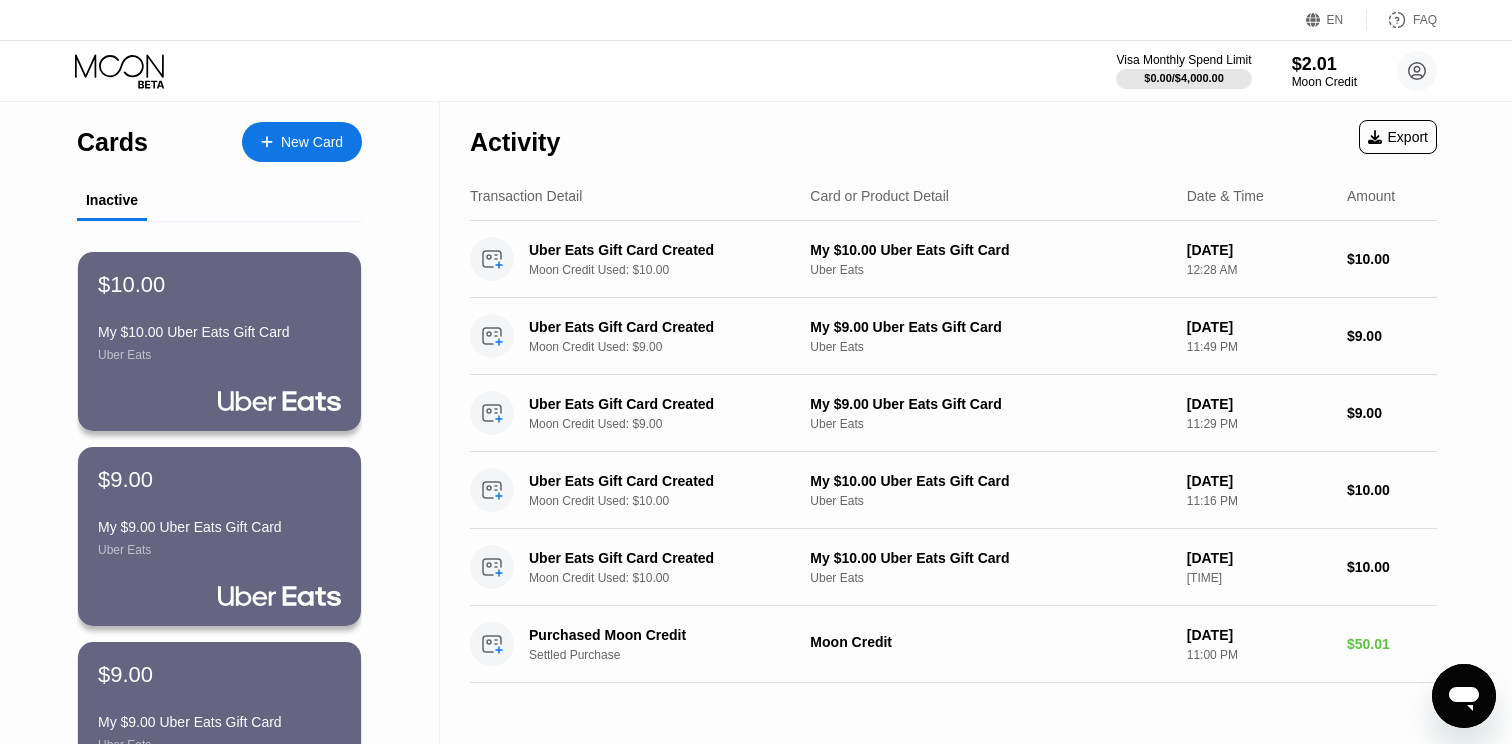 click 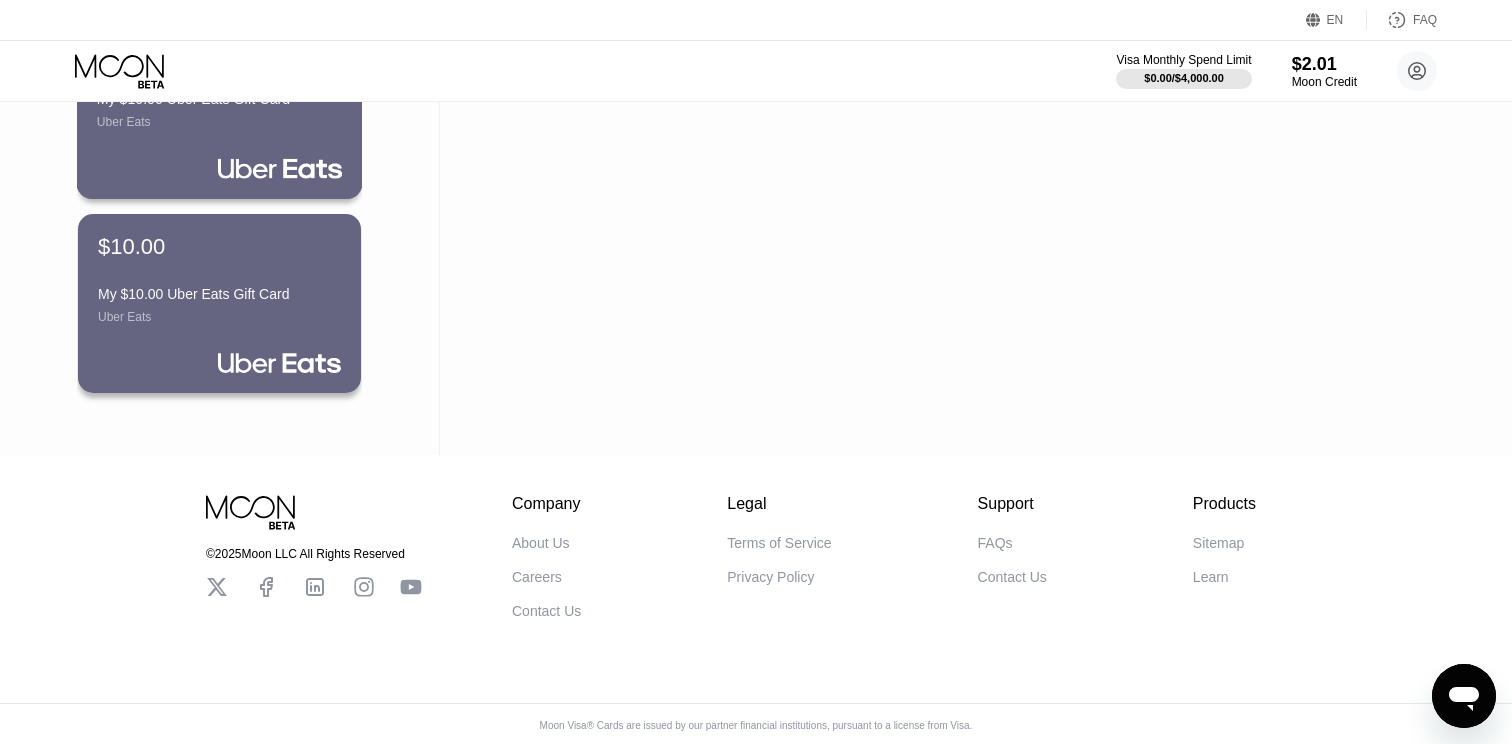 scroll, scrollTop: 819, scrollLeft: 0, axis: vertical 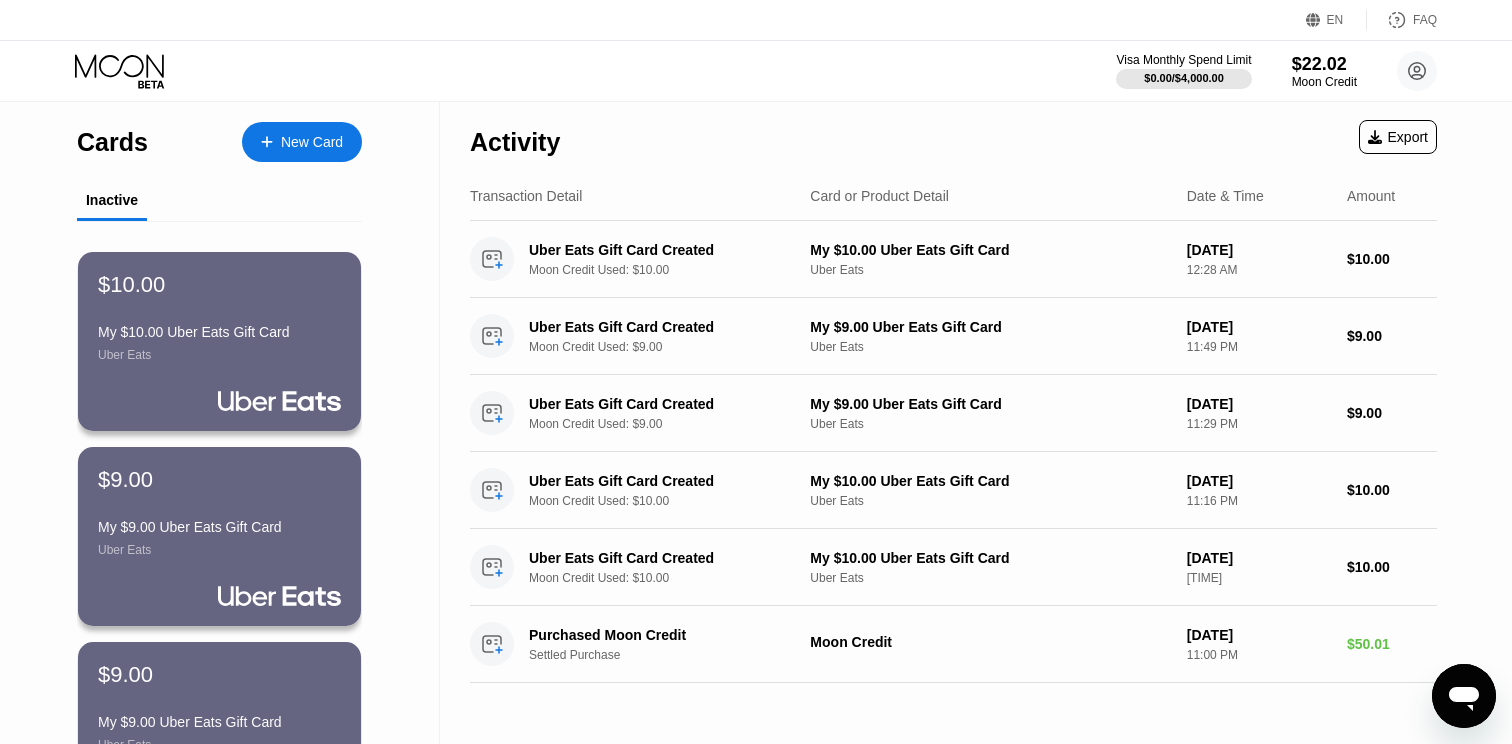 click 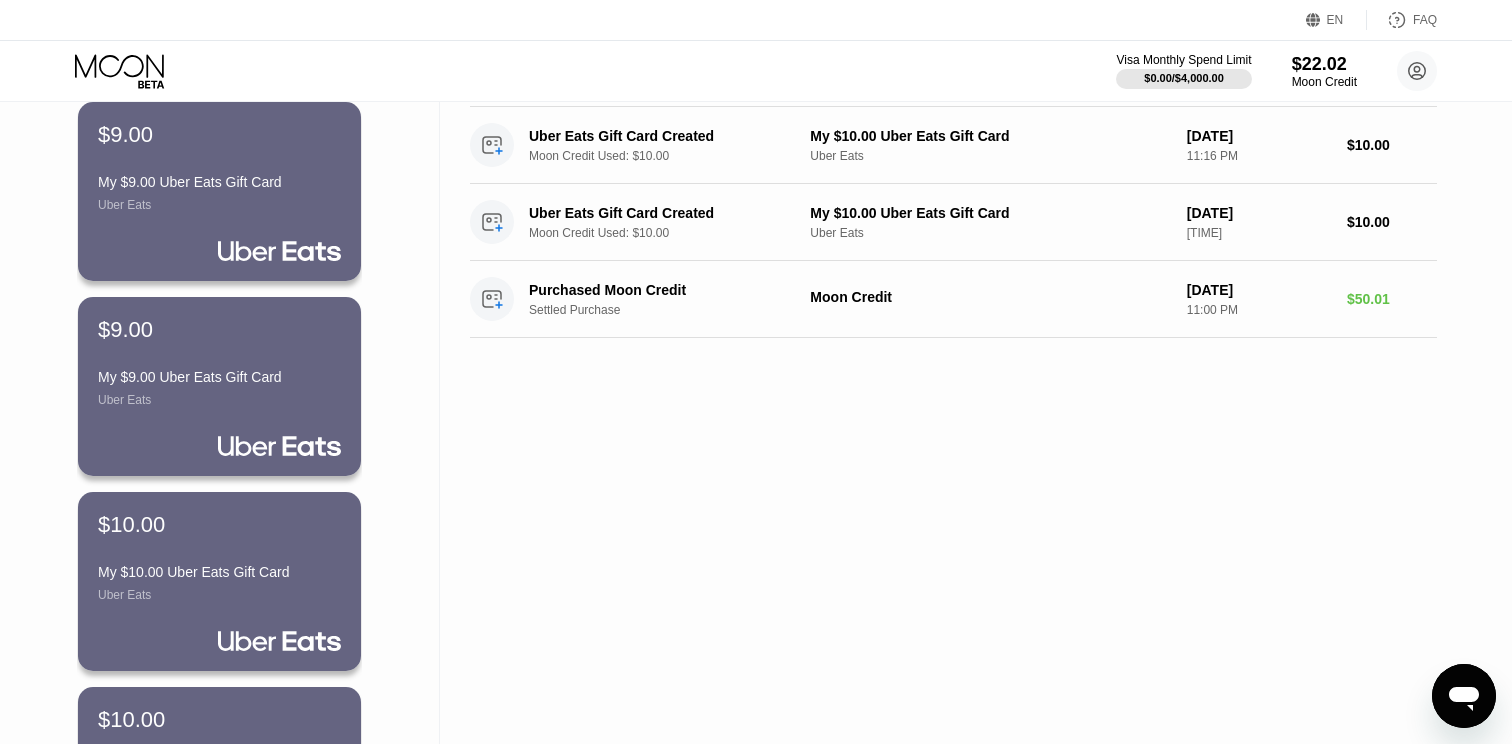 scroll, scrollTop: 0, scrollLeft: 0, axis: both 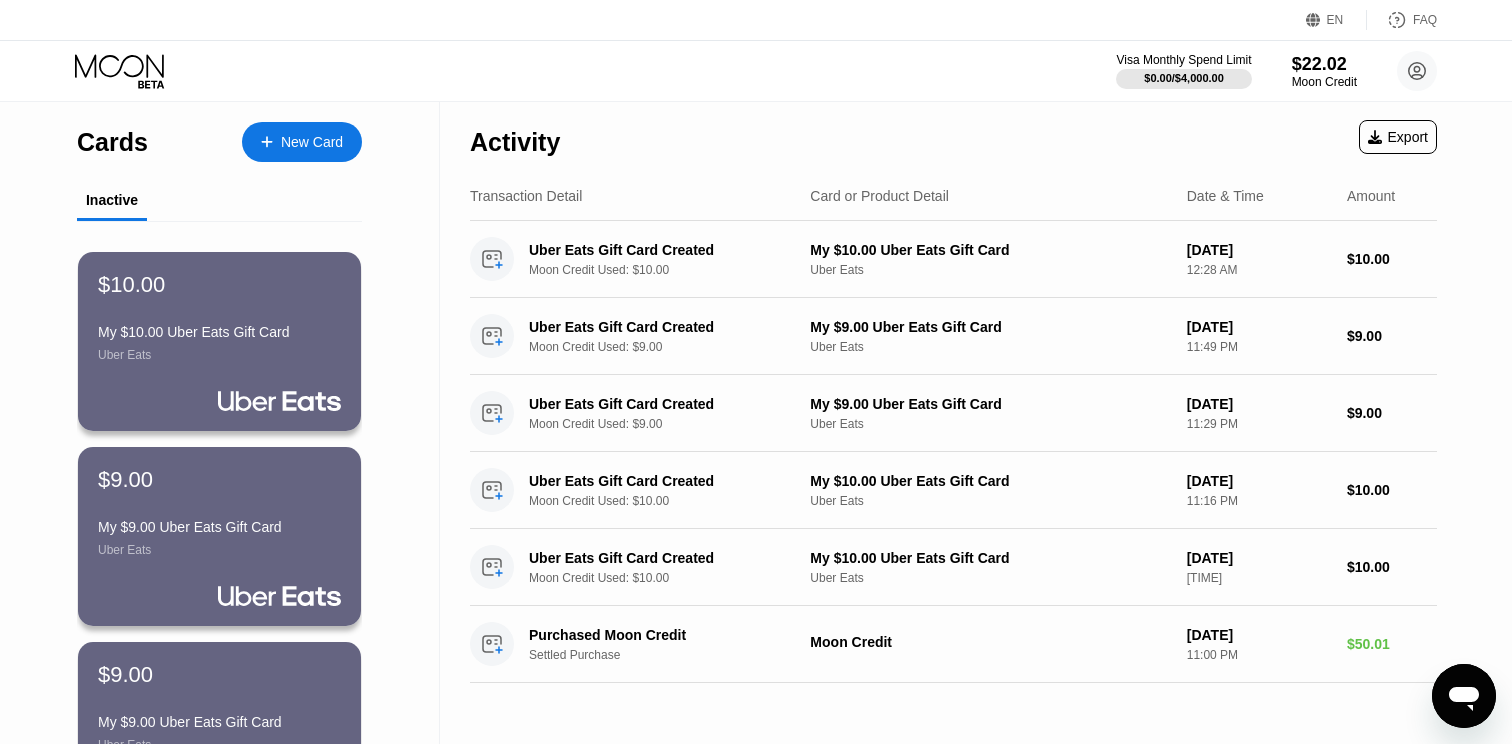 click on "New Card" at bounding box center [312, 142] 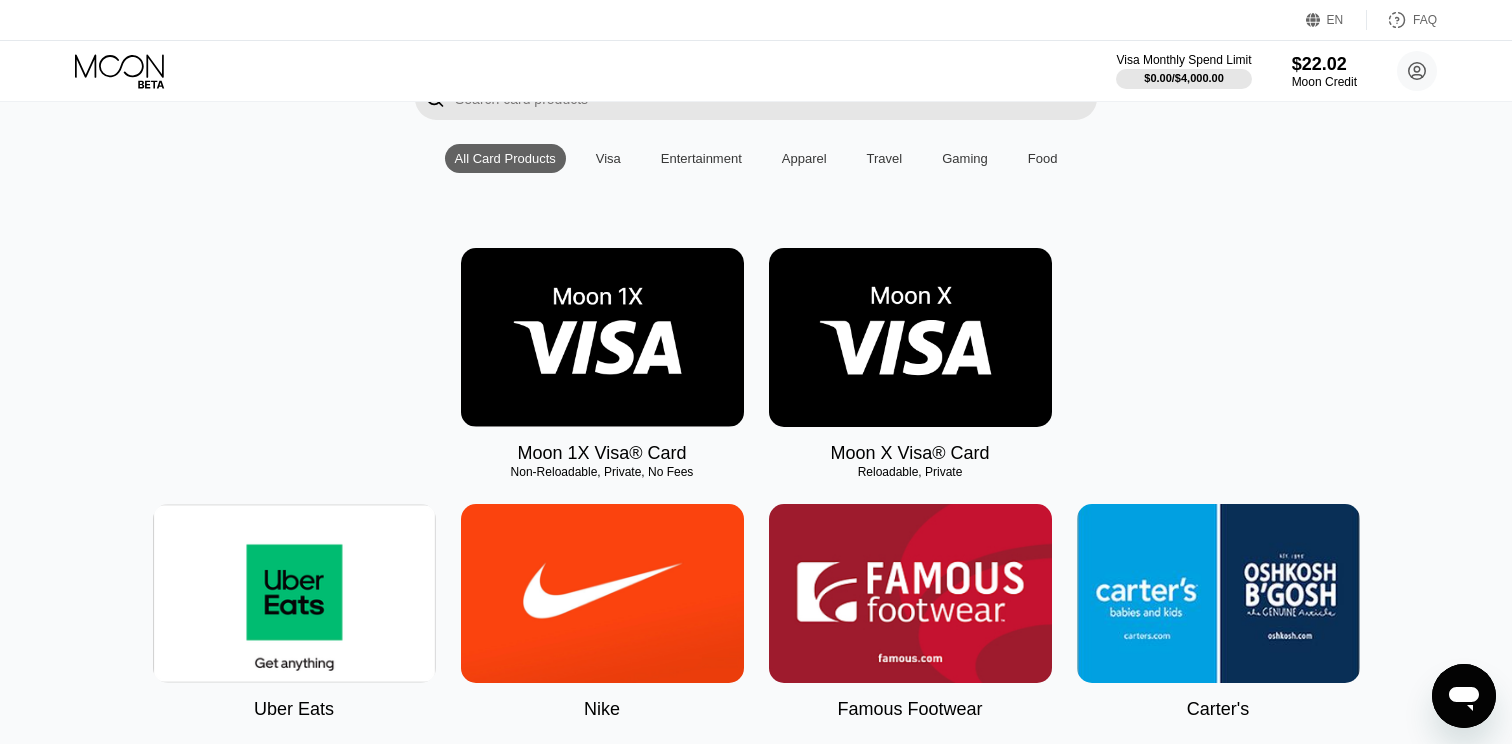 scroll, scrollTop: 180, scrollLeft: 0, axis: vertical 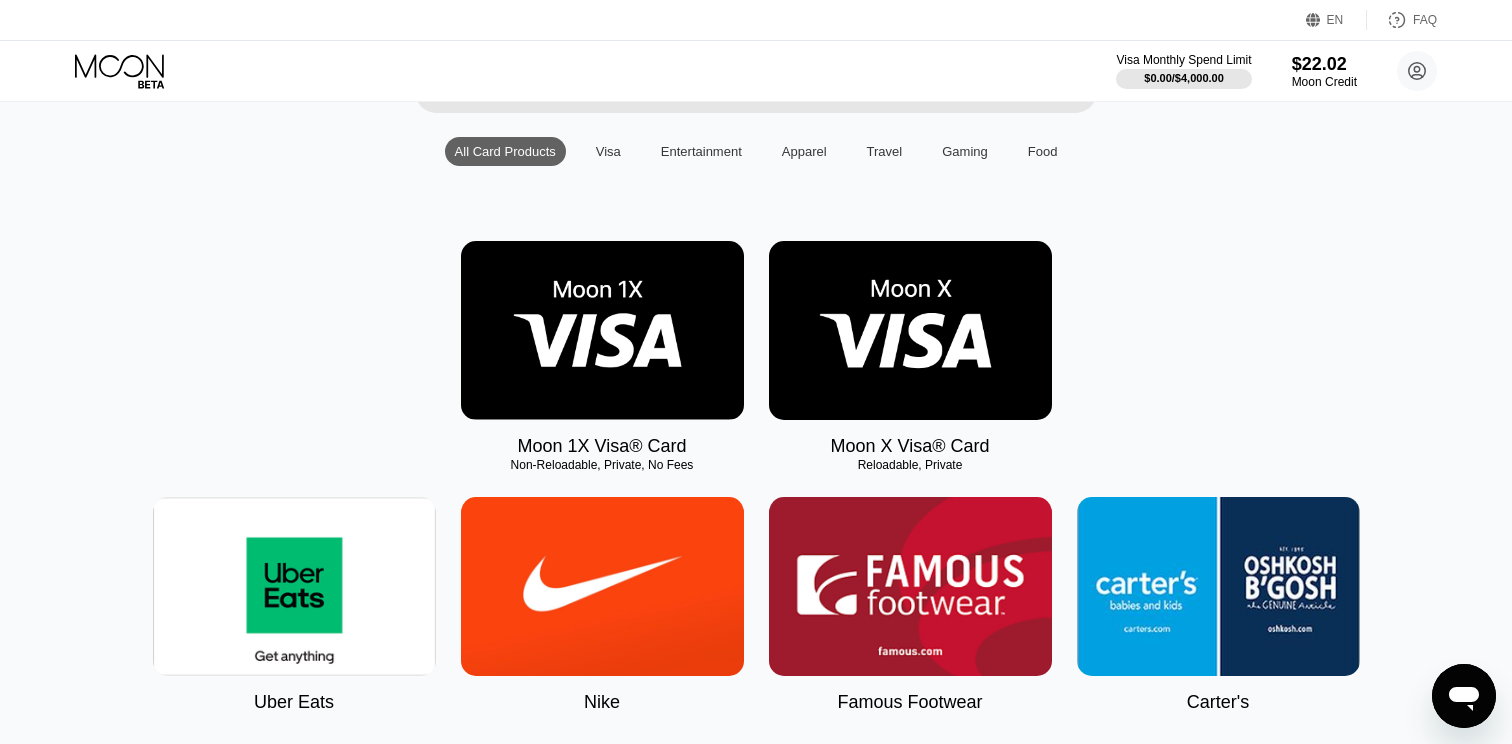 click at bounding box center (294, 586) 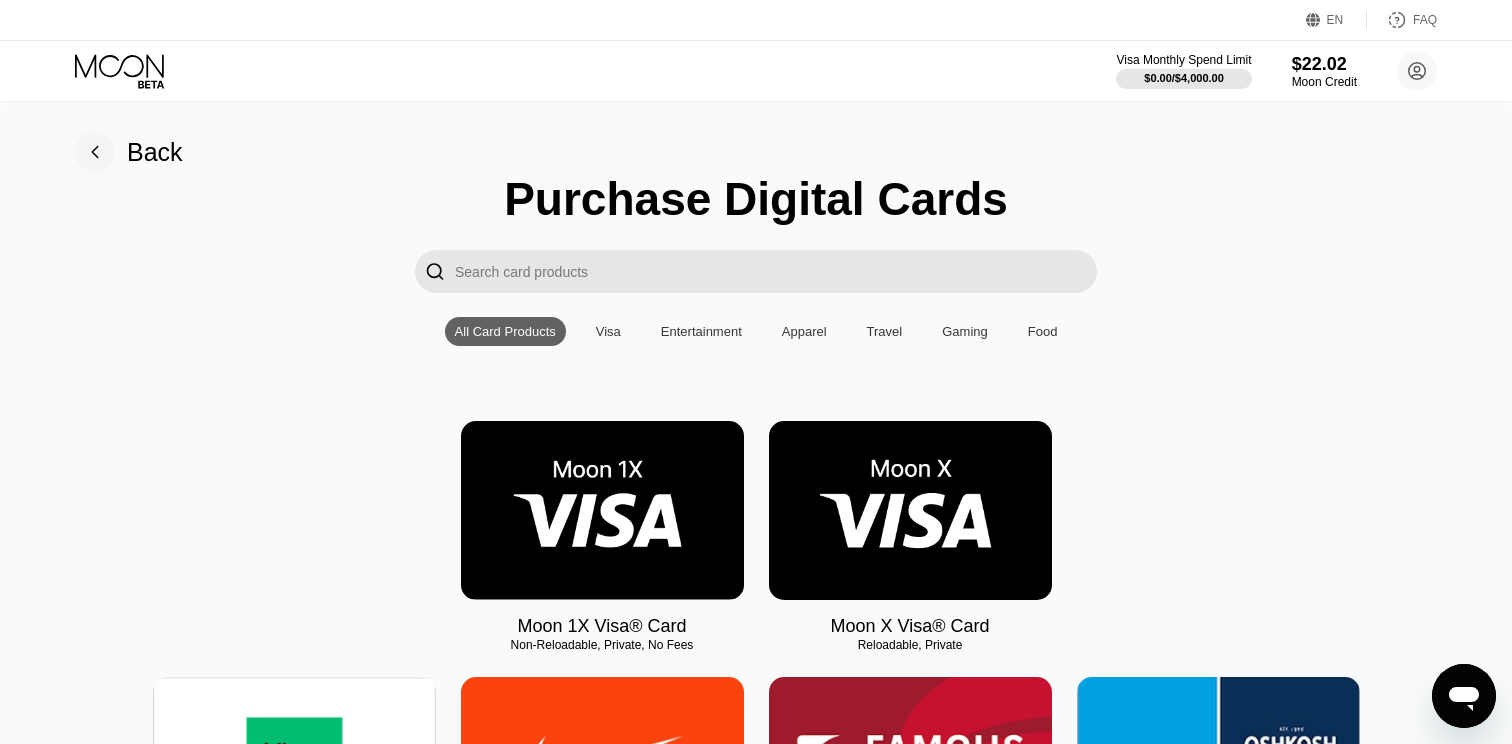 scroll, scrollTop: 0, scrollLeft: 0, axis: both 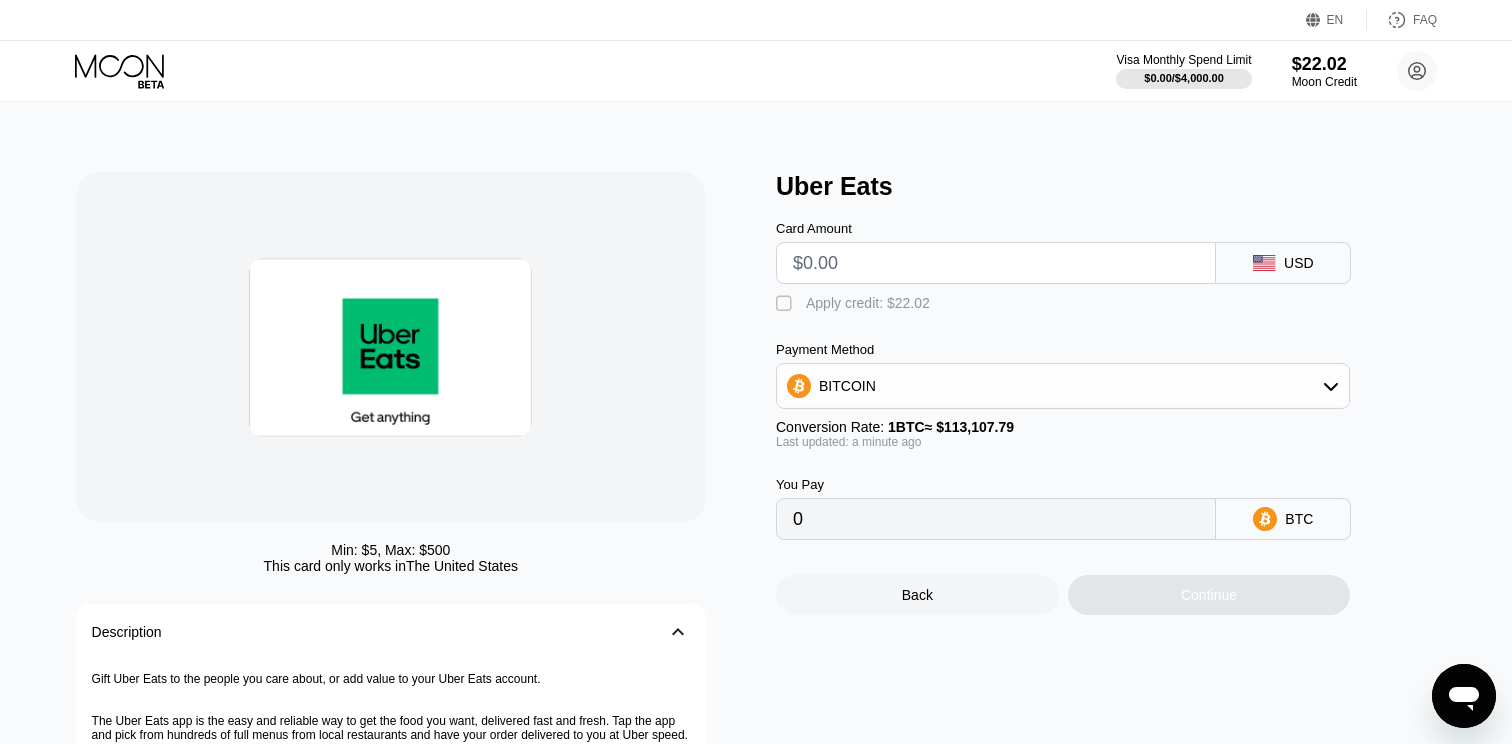 click at bounding box center (996, 263) 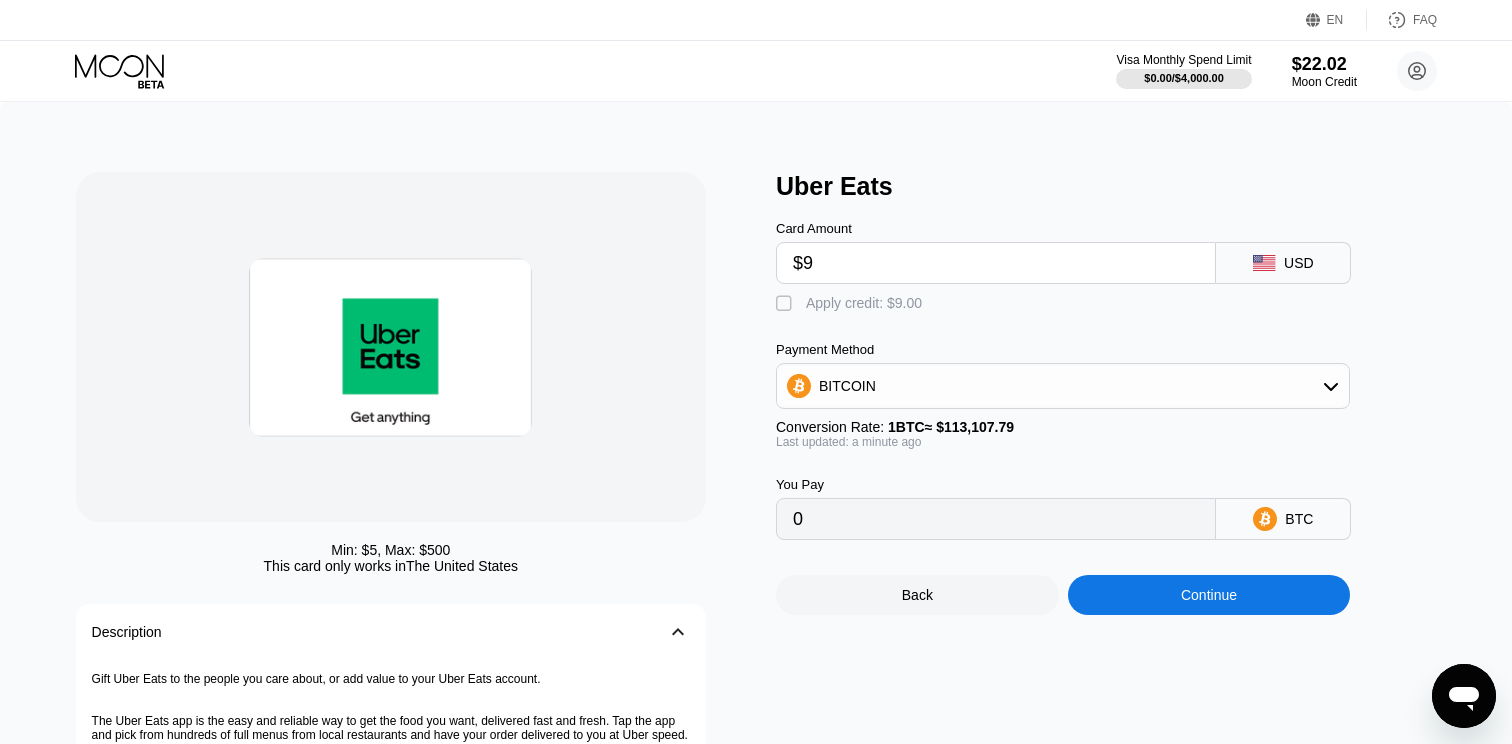 type on "0.00007958" 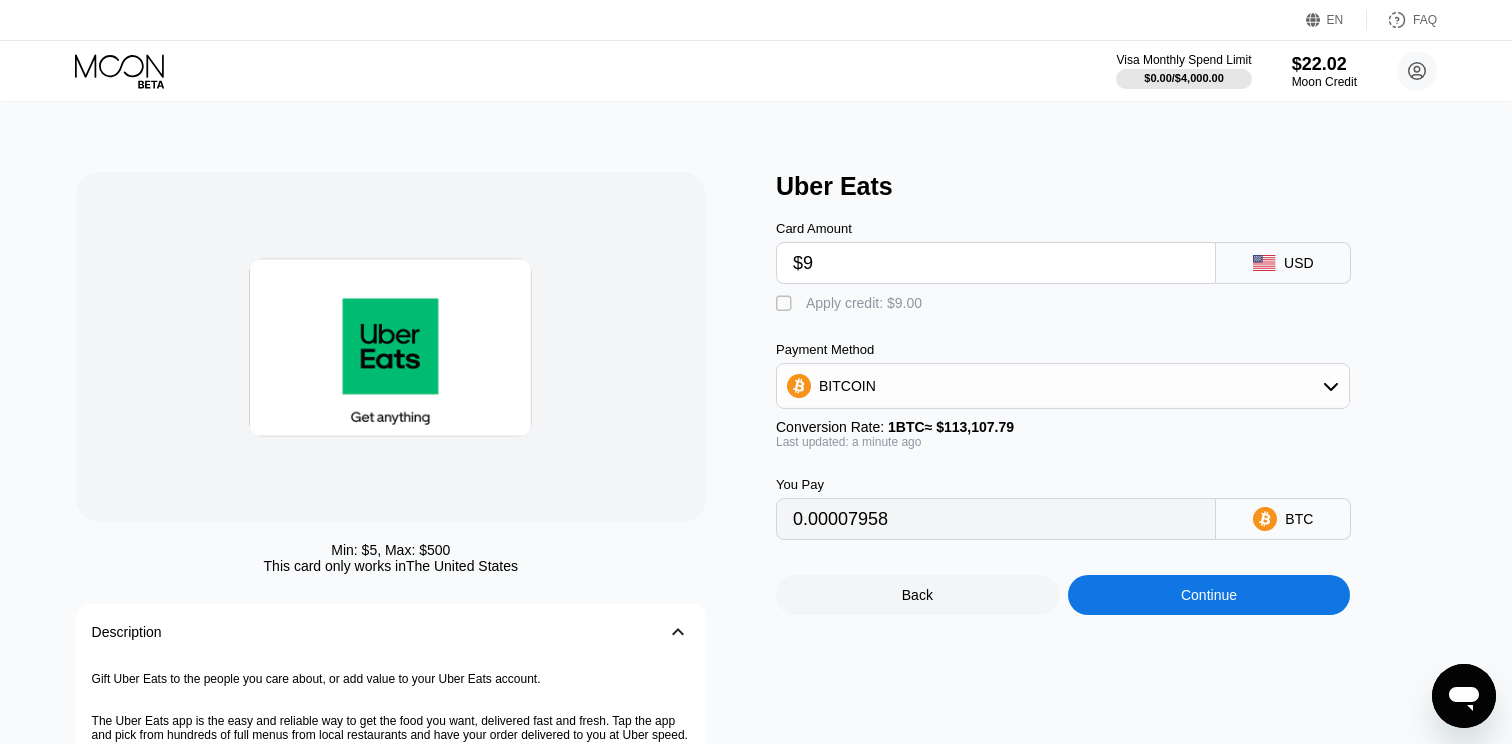type on "$9" 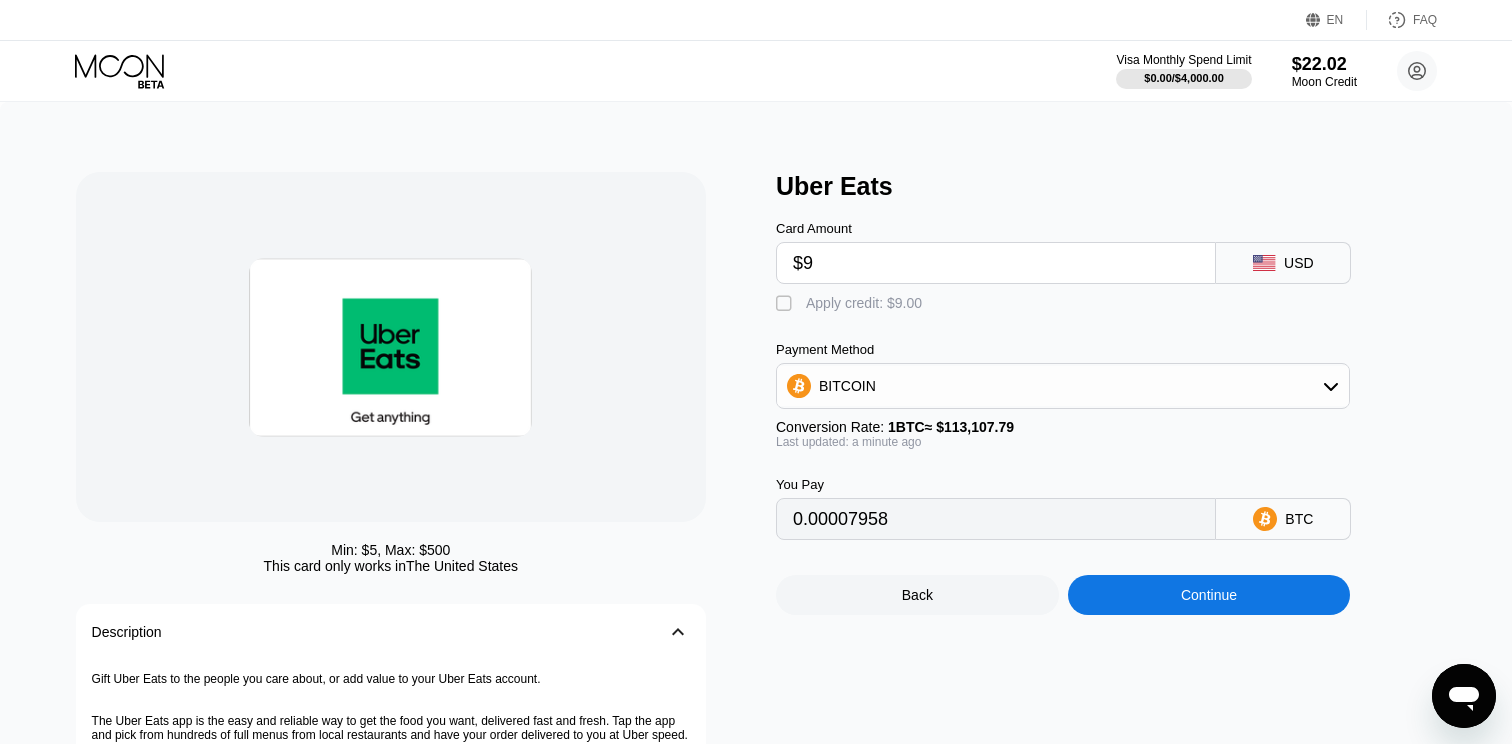 click on "Continue" at bounding box center [1209, 595] 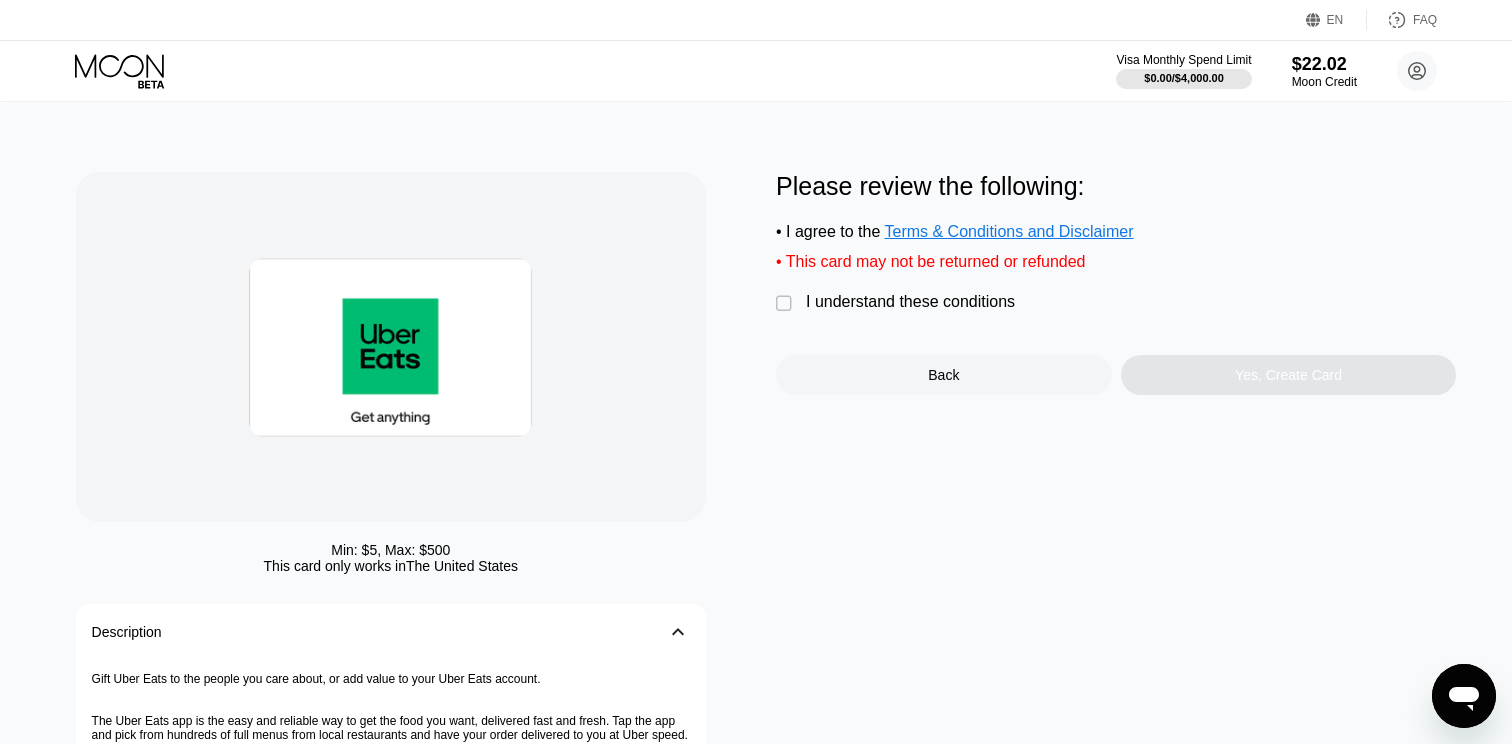 click on "I understand these conditions" at bounding box center (910, 302) 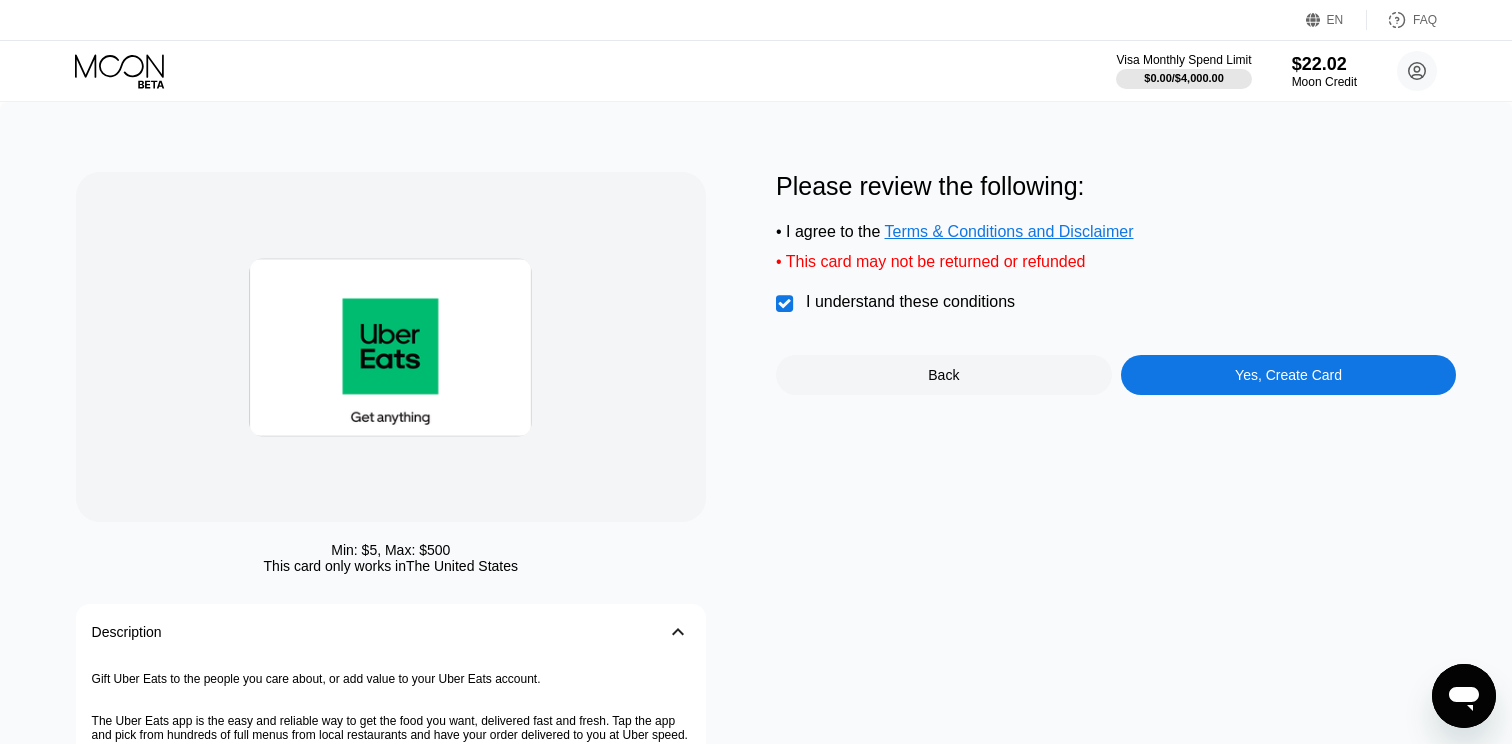 click on "Yes, Create Card" at bounding box center [1288, 375] 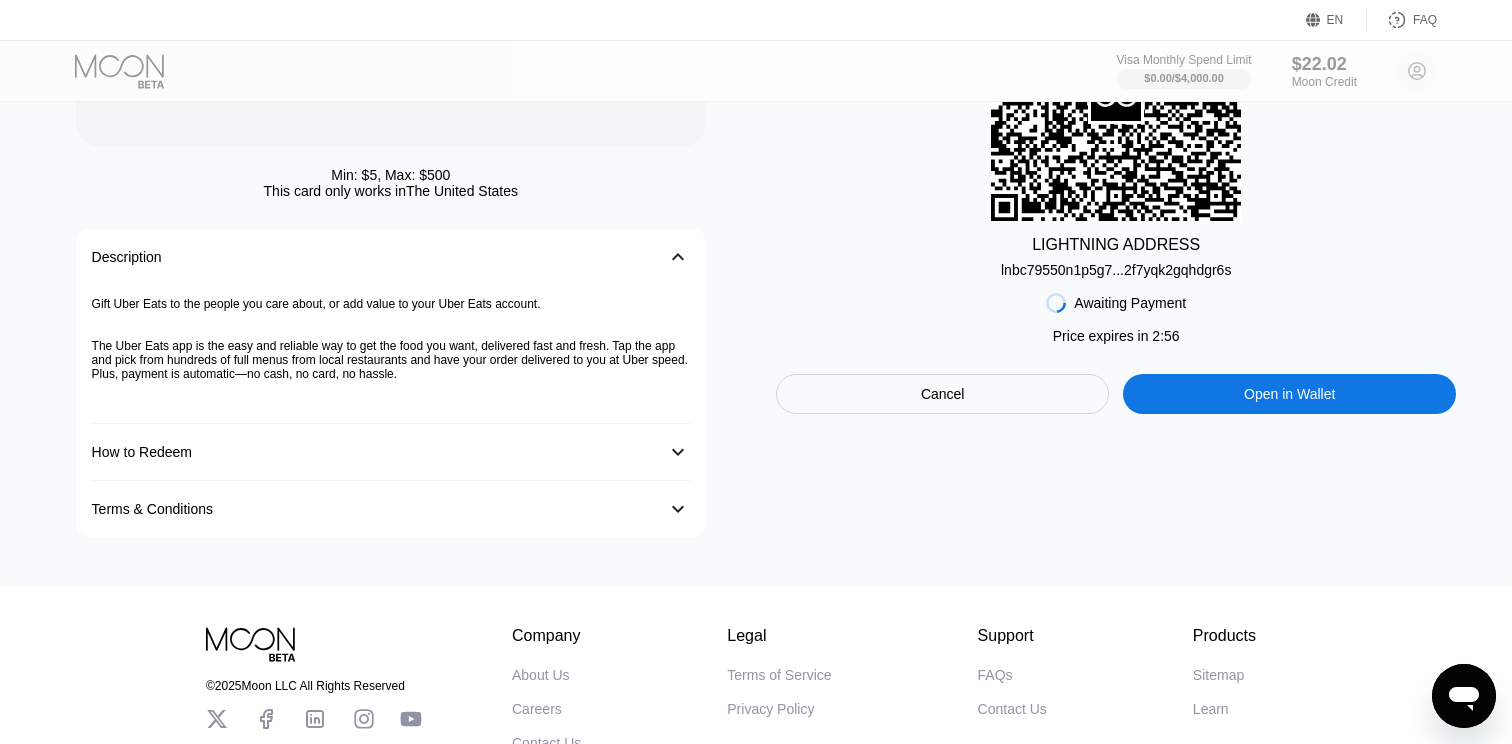 scroll, scrollTop: 470, scrollLeft: 0, axis: vertical 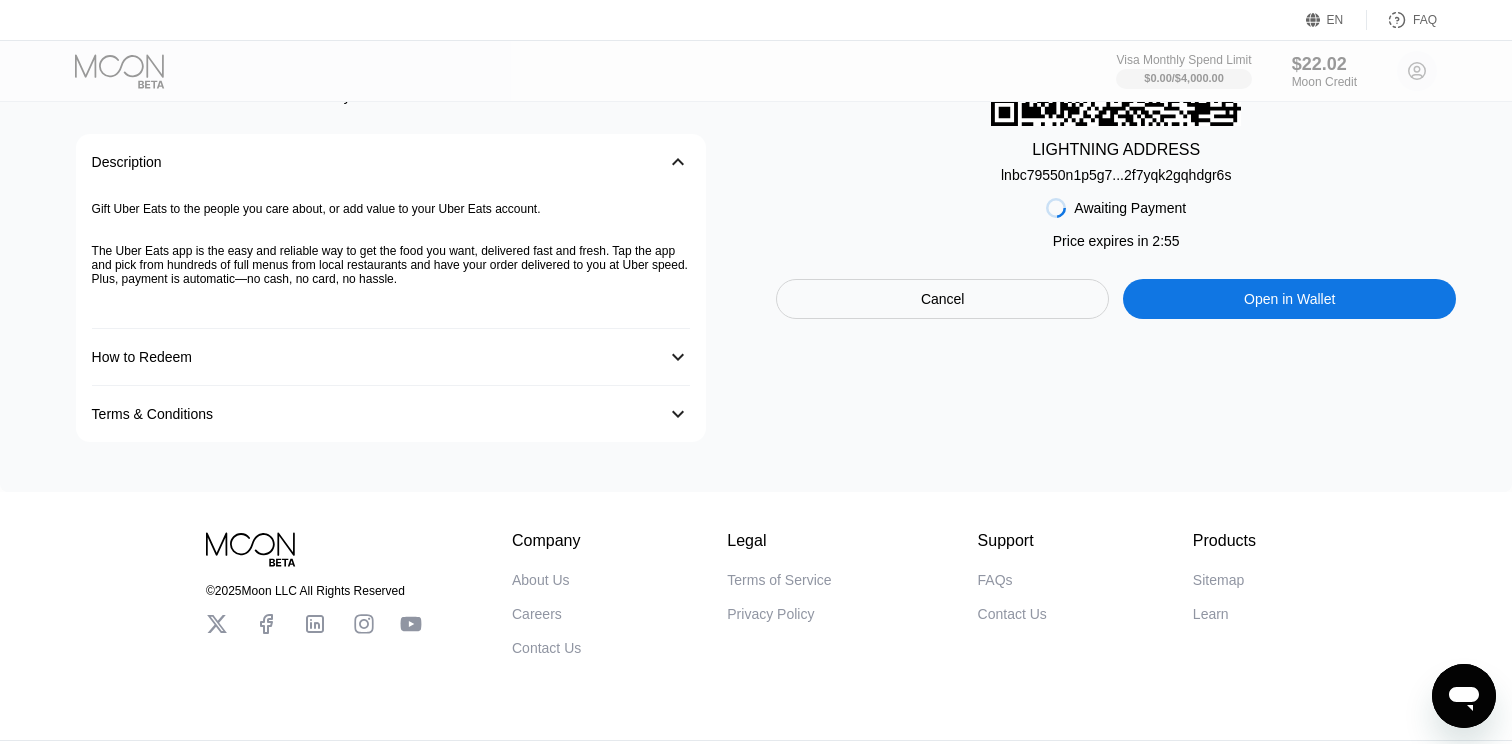click on "Lightning On-Chain You Pay 0.00007955 BTC LIGHTNING   ADDRESS lnbc79550n1p5g7...2f7yqk2gqhdgr6s Awaiting Payment Price expires in   2 : 55 Cancel Open in Wallet" at bounding box center [1116, 72] 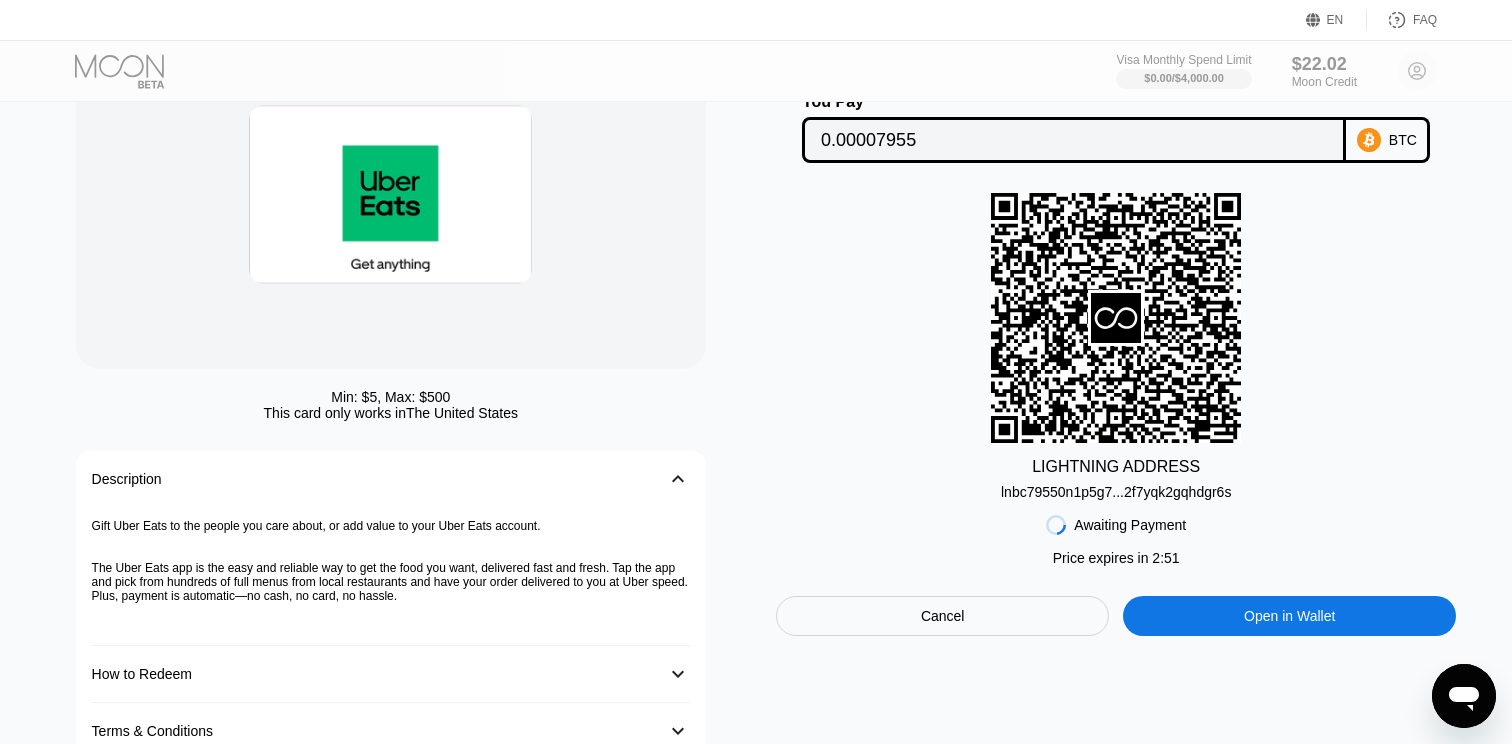 scroll, scrollTop: 0, scrollLeft: 0, axis: both 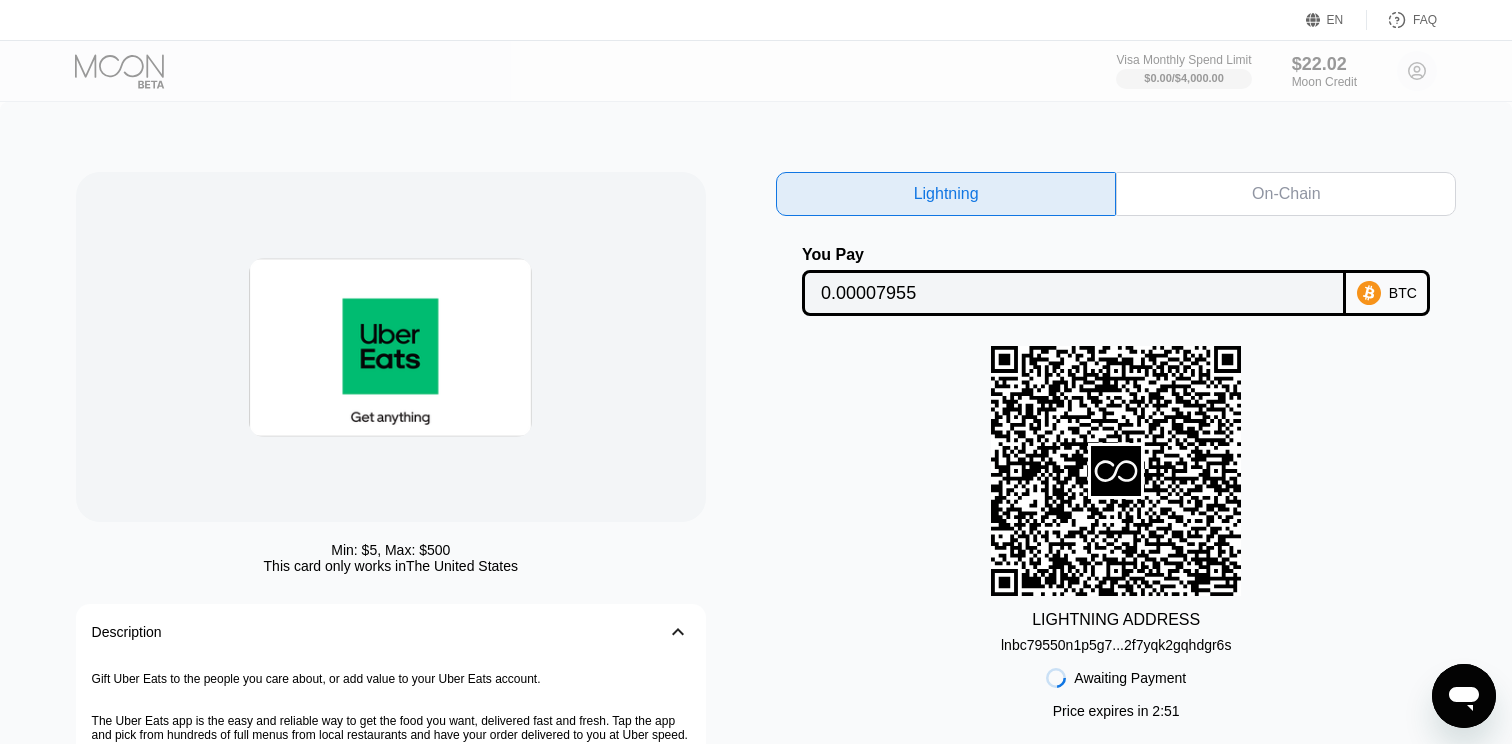 click on "On-Chain" at bounding box center [1286, 194] 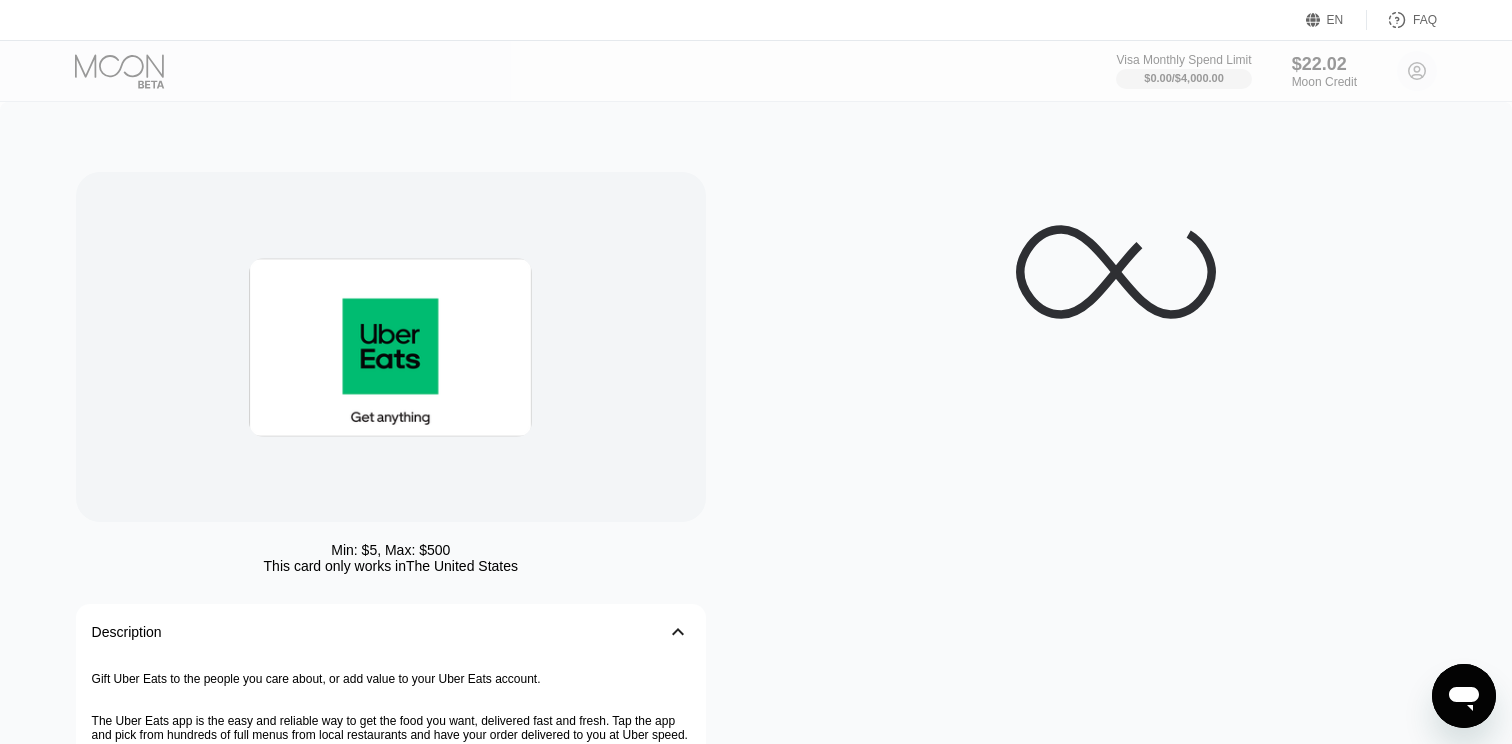 click at bounding box center (136, 71) 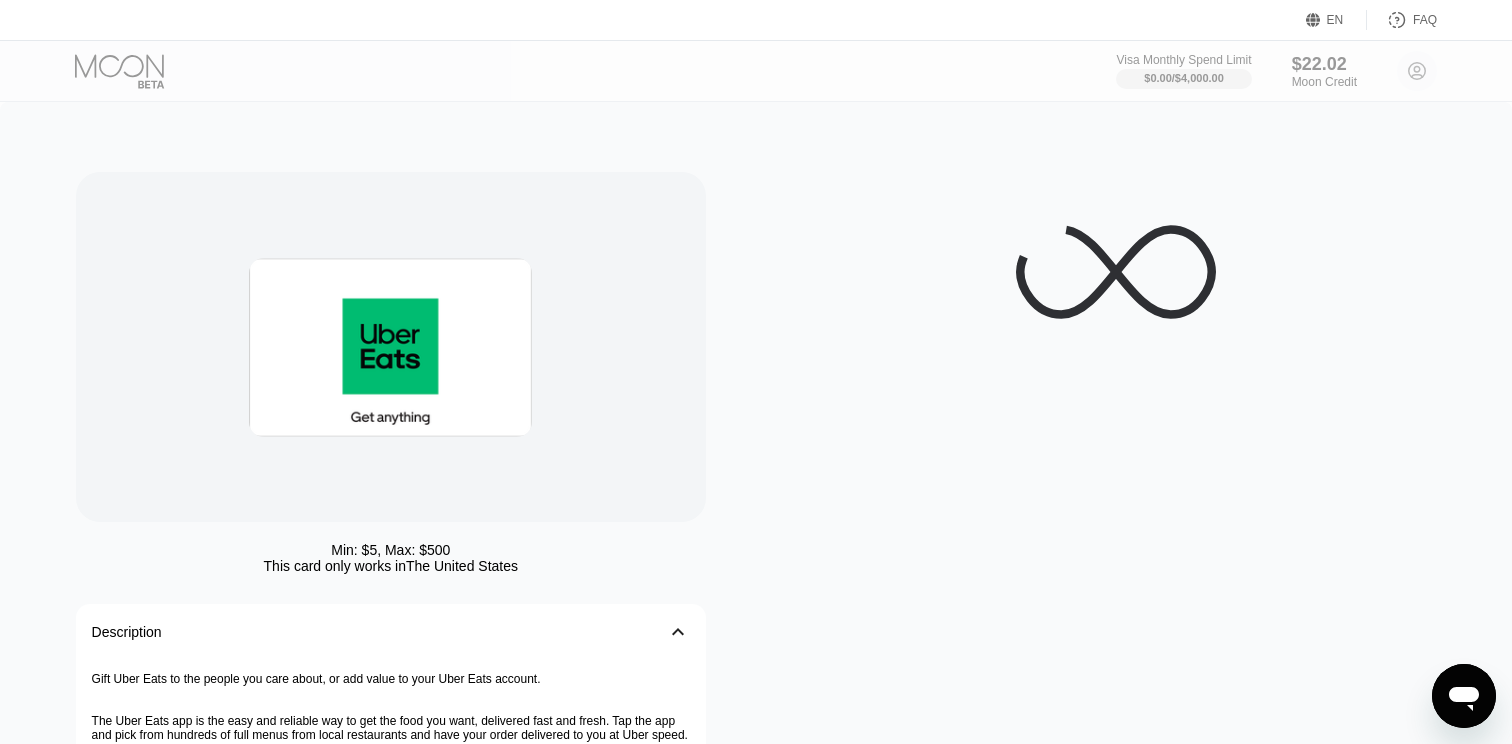 click at bounding box center [136, 71] 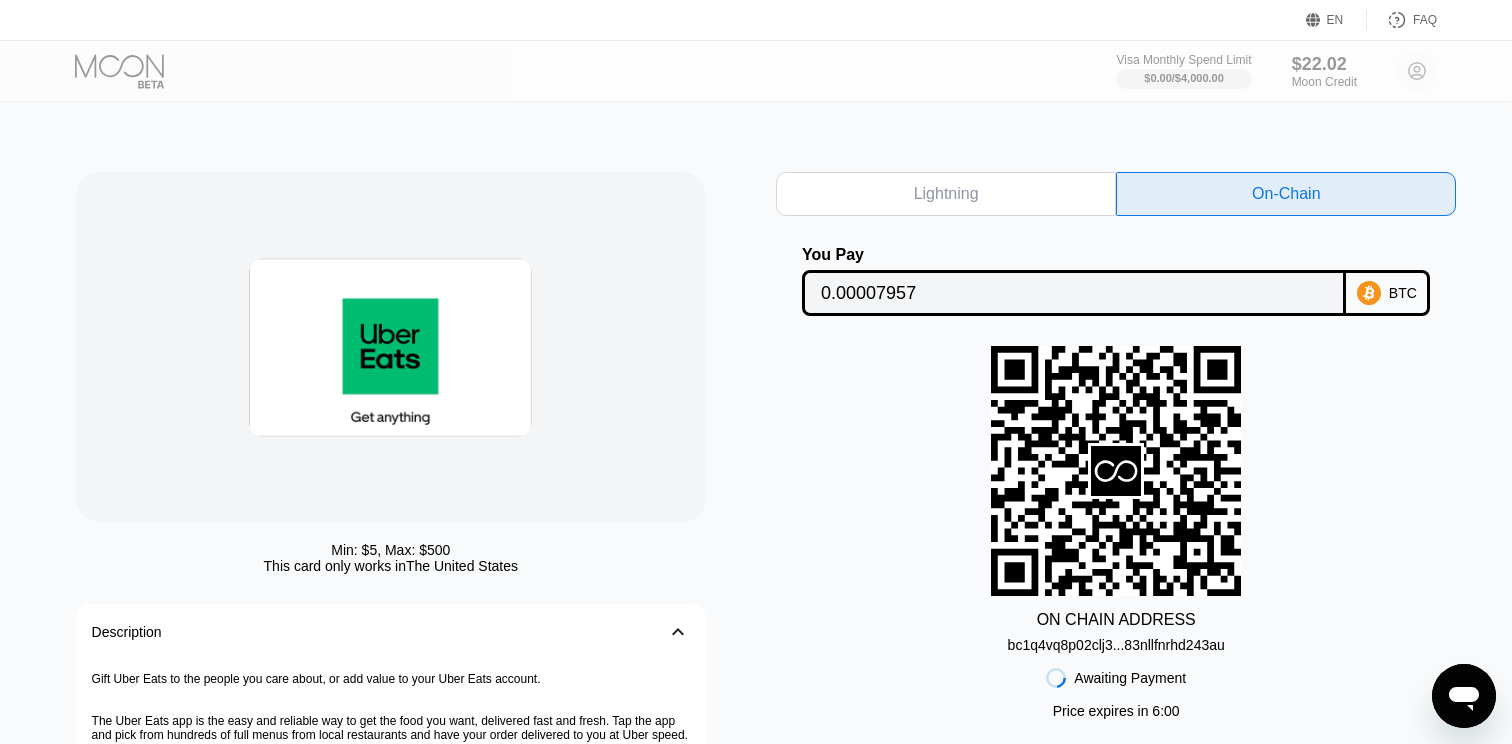 click at bounding box center [136, 71] 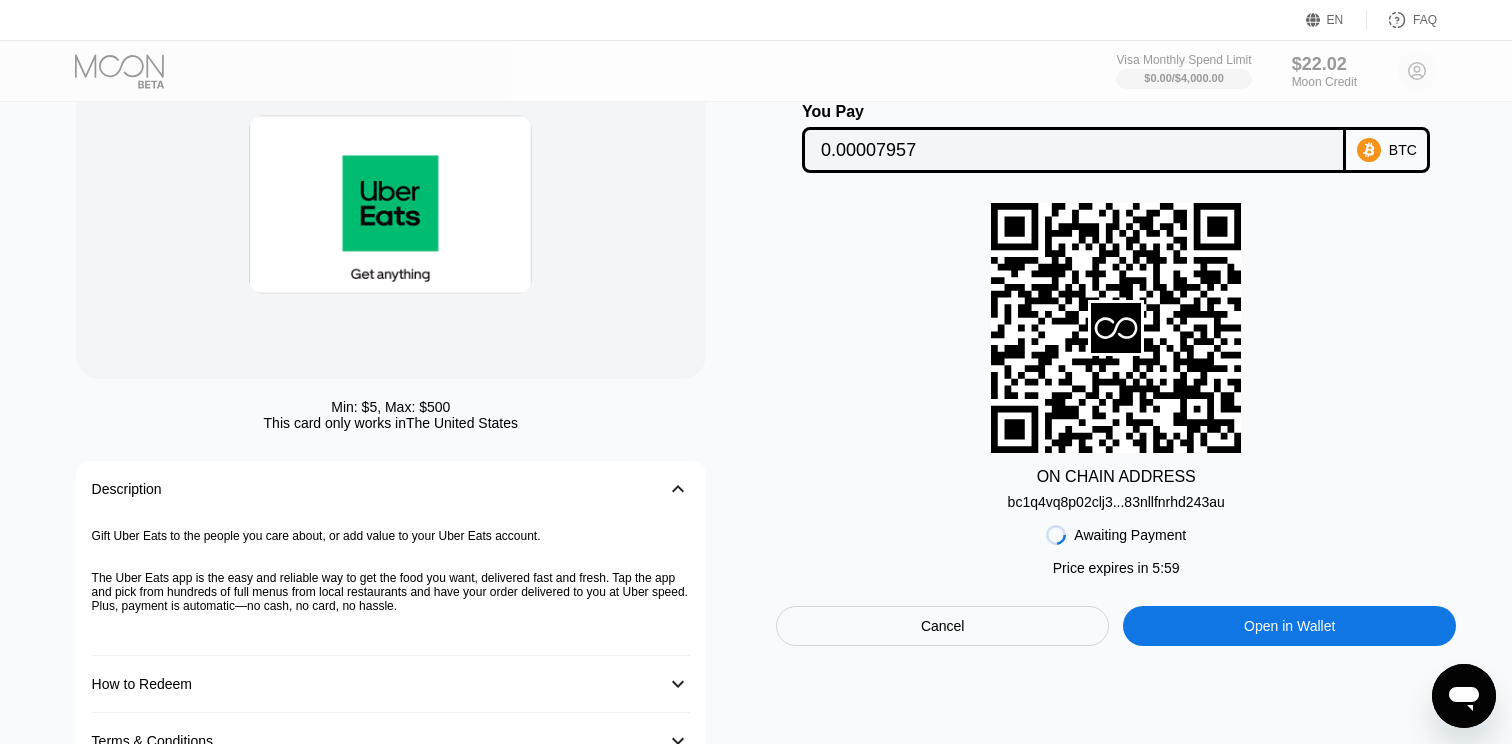 scroll, scrollTop: 154, scrollLeft: 0, axis: vertical 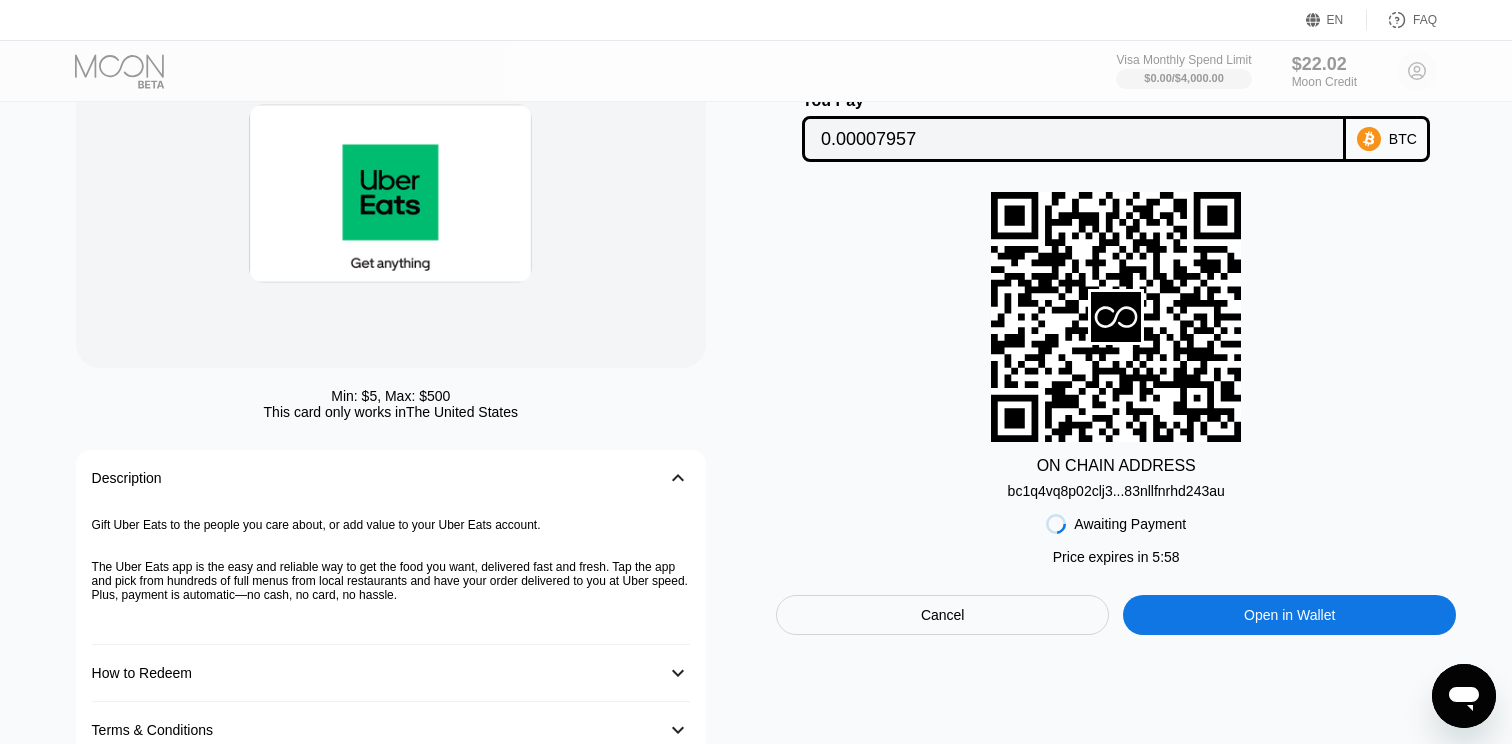 click 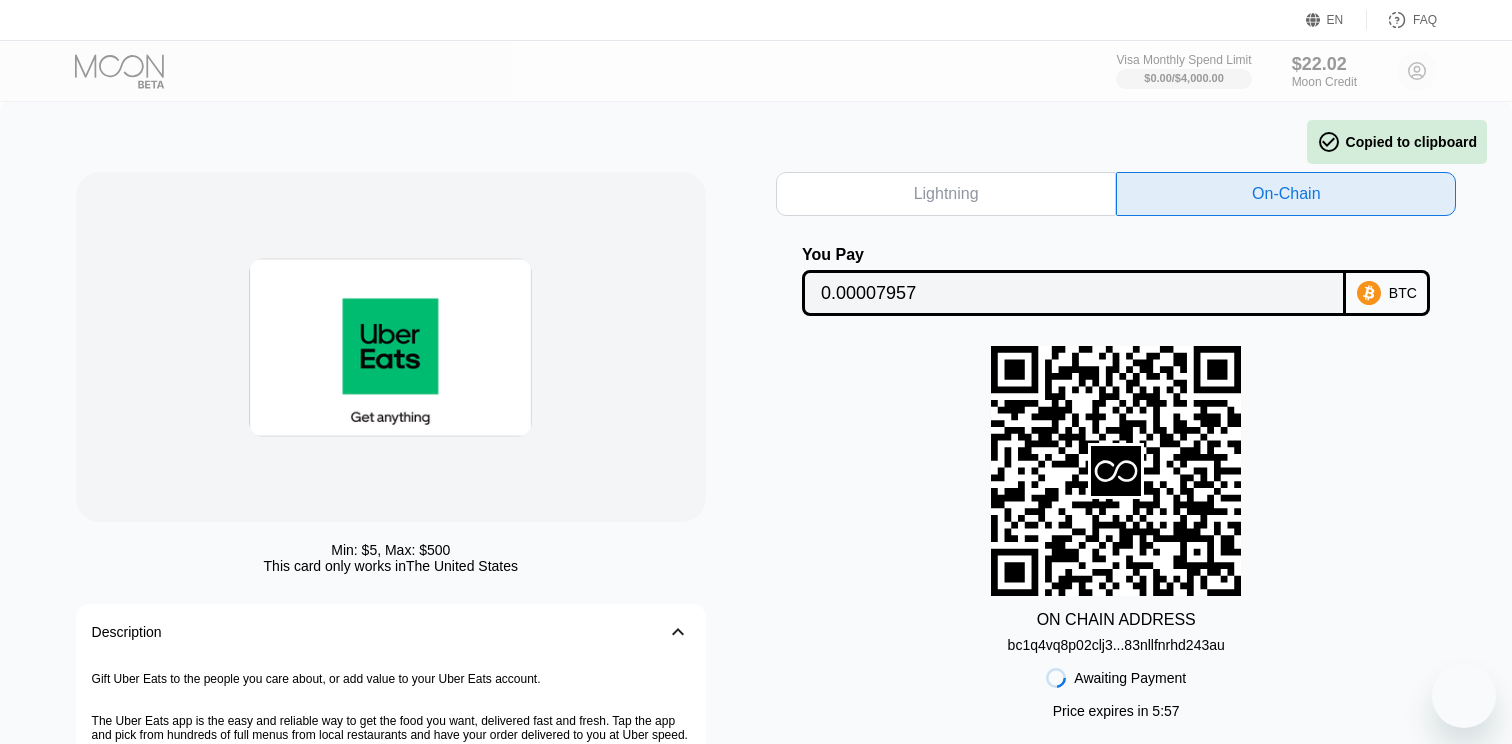scroll, scrollTop: 154, scrollLeft: 0, axis: vertical 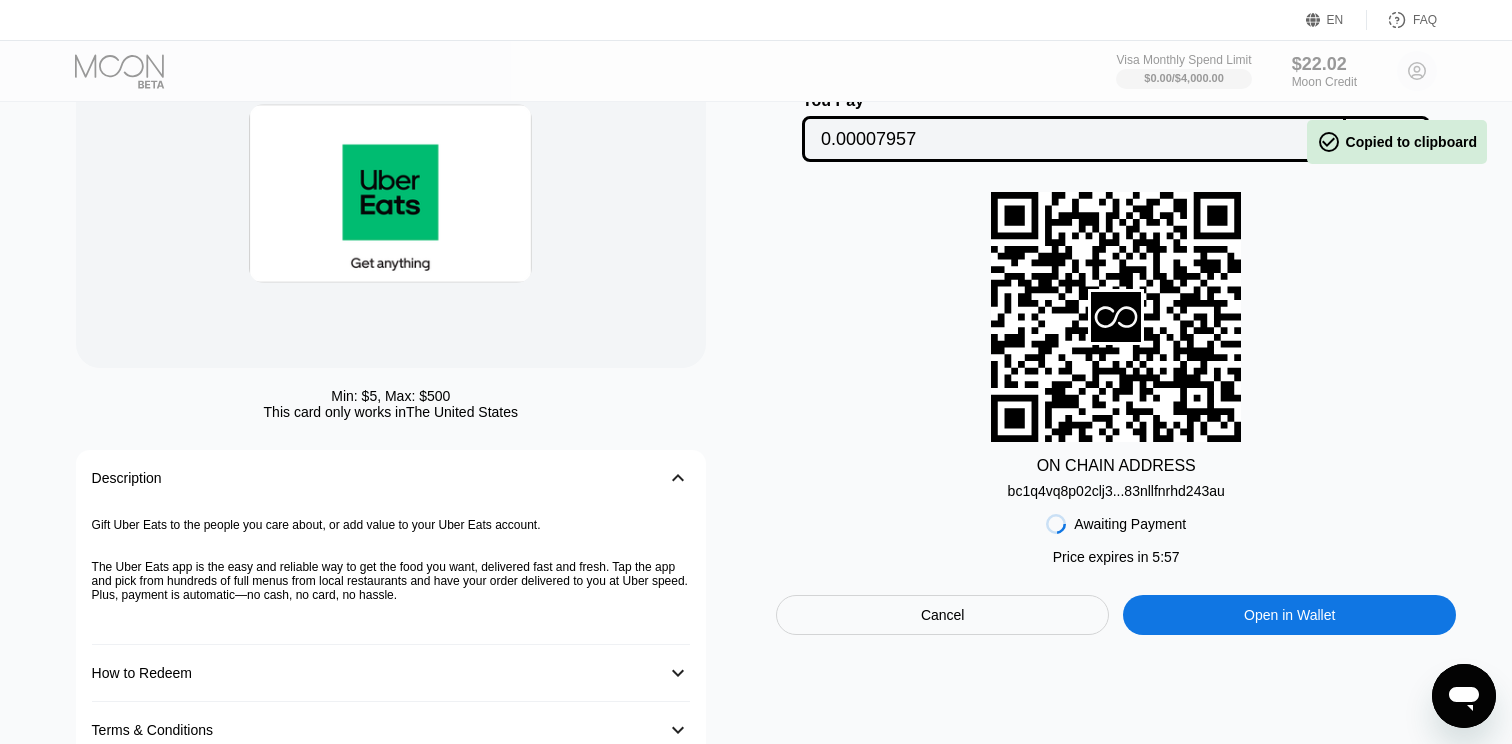 click on "ON CHAIN   ADDRESS [ADDRESS]" at bounding box center (1116, 345) 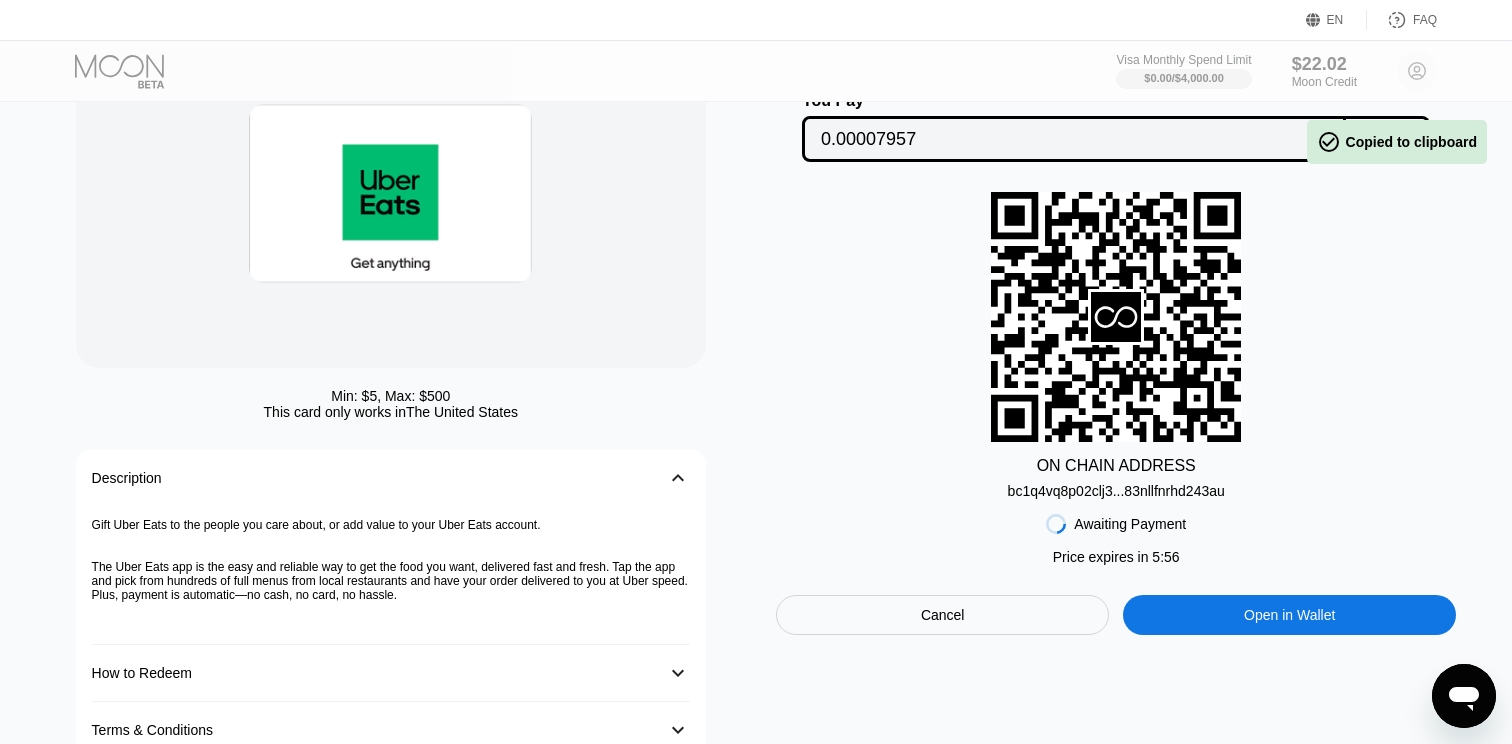 click on "   Copied to clipboard" at bounding box center [1397, 142] 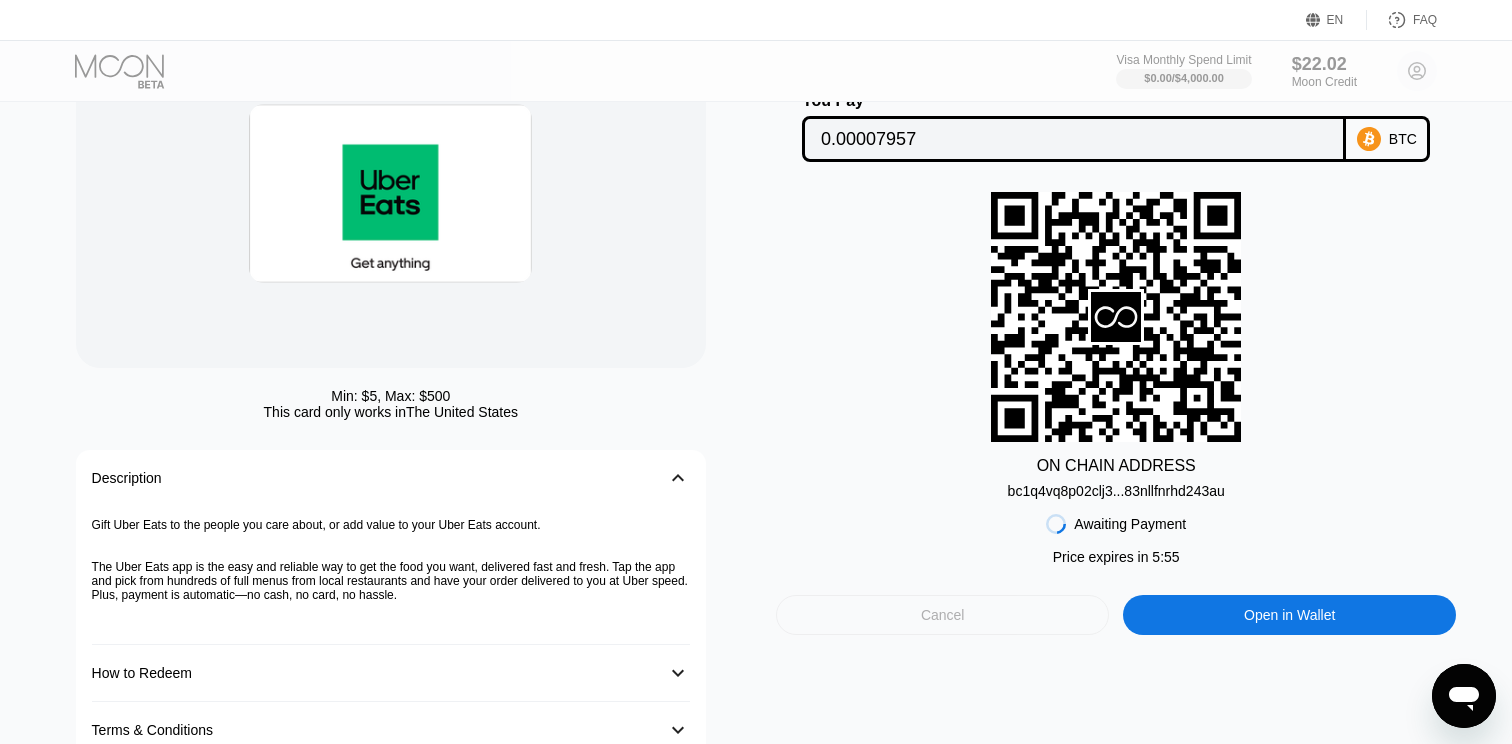 click on "Cancel" at bounding box center [942, 615] 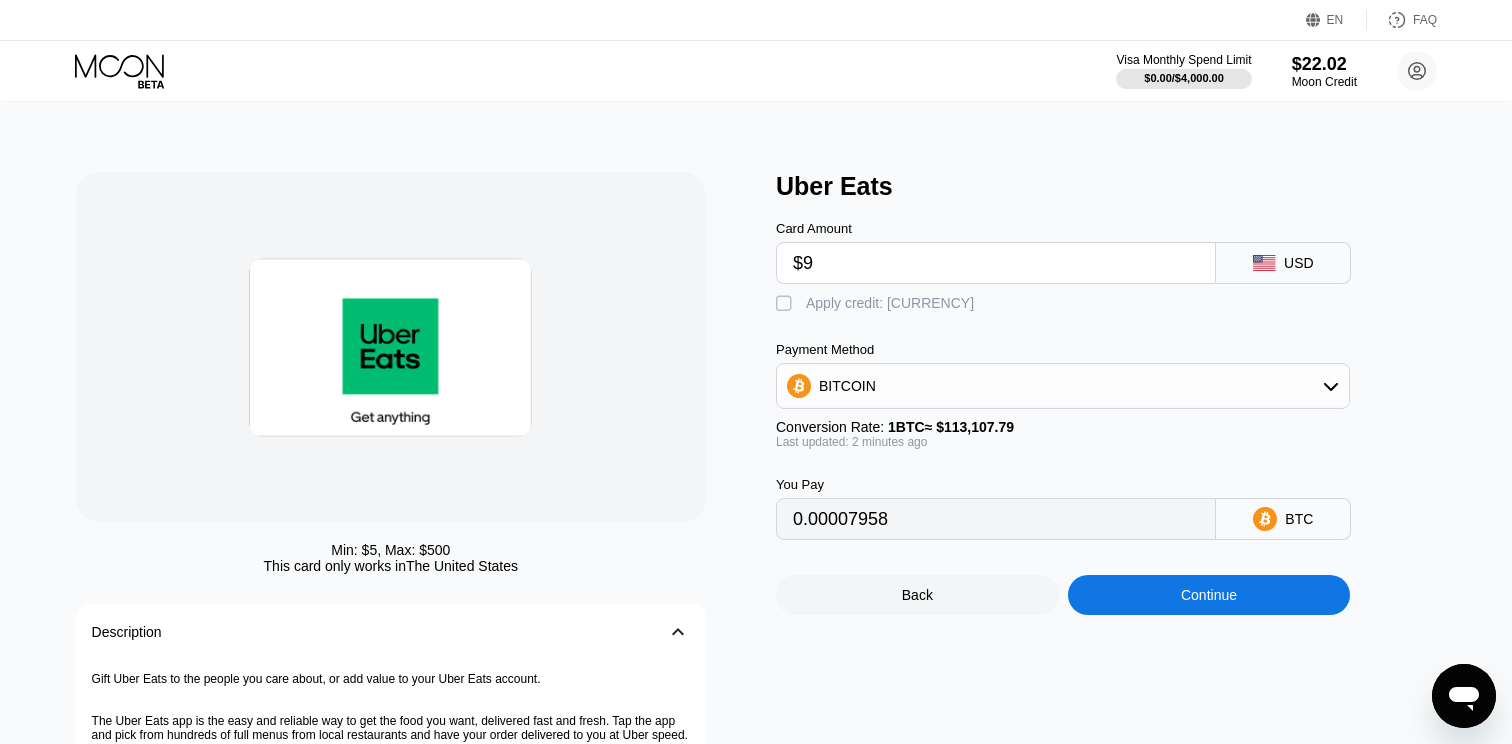 scroll, scrollTop: 0, scrollLeft: 0, axis: both 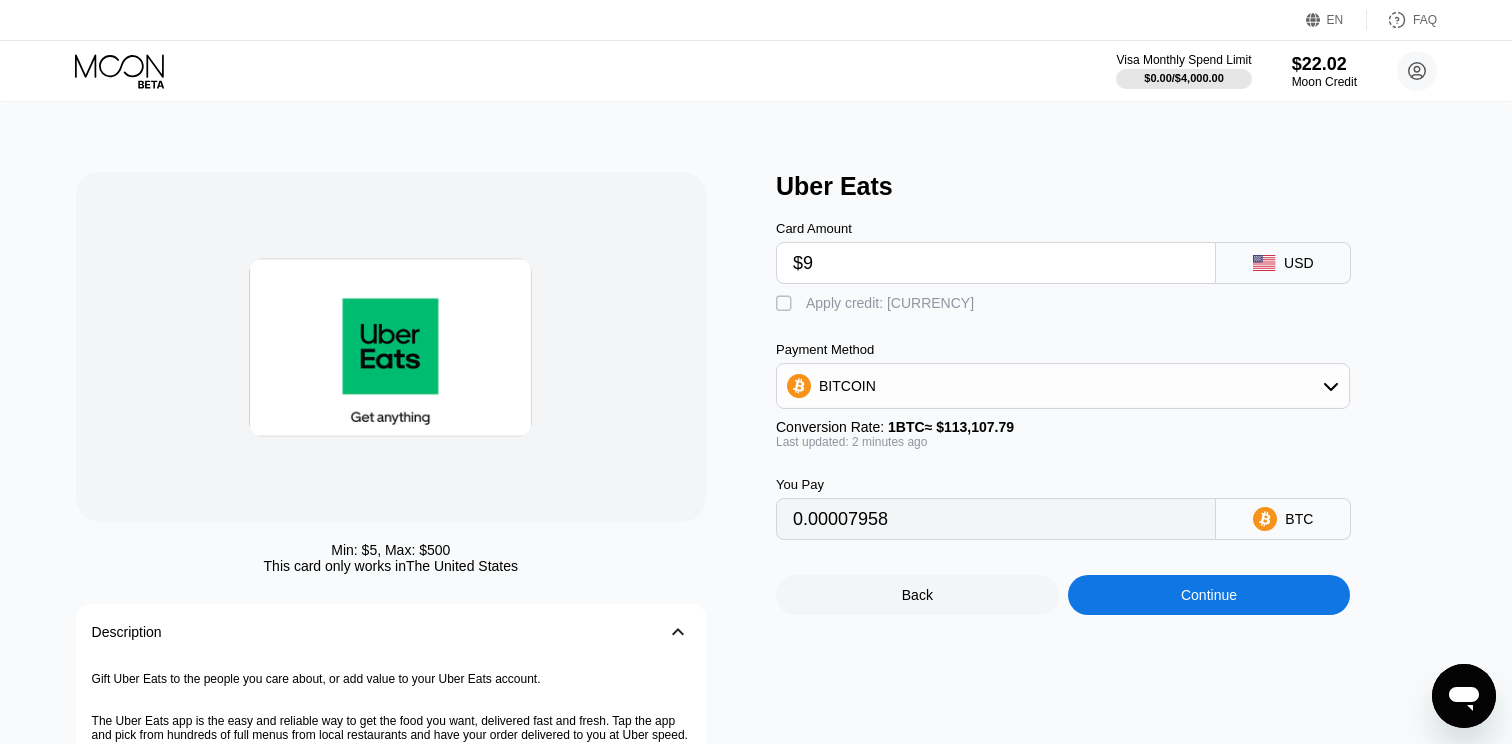 click on "BTC" at bounding box center (1283, 519) 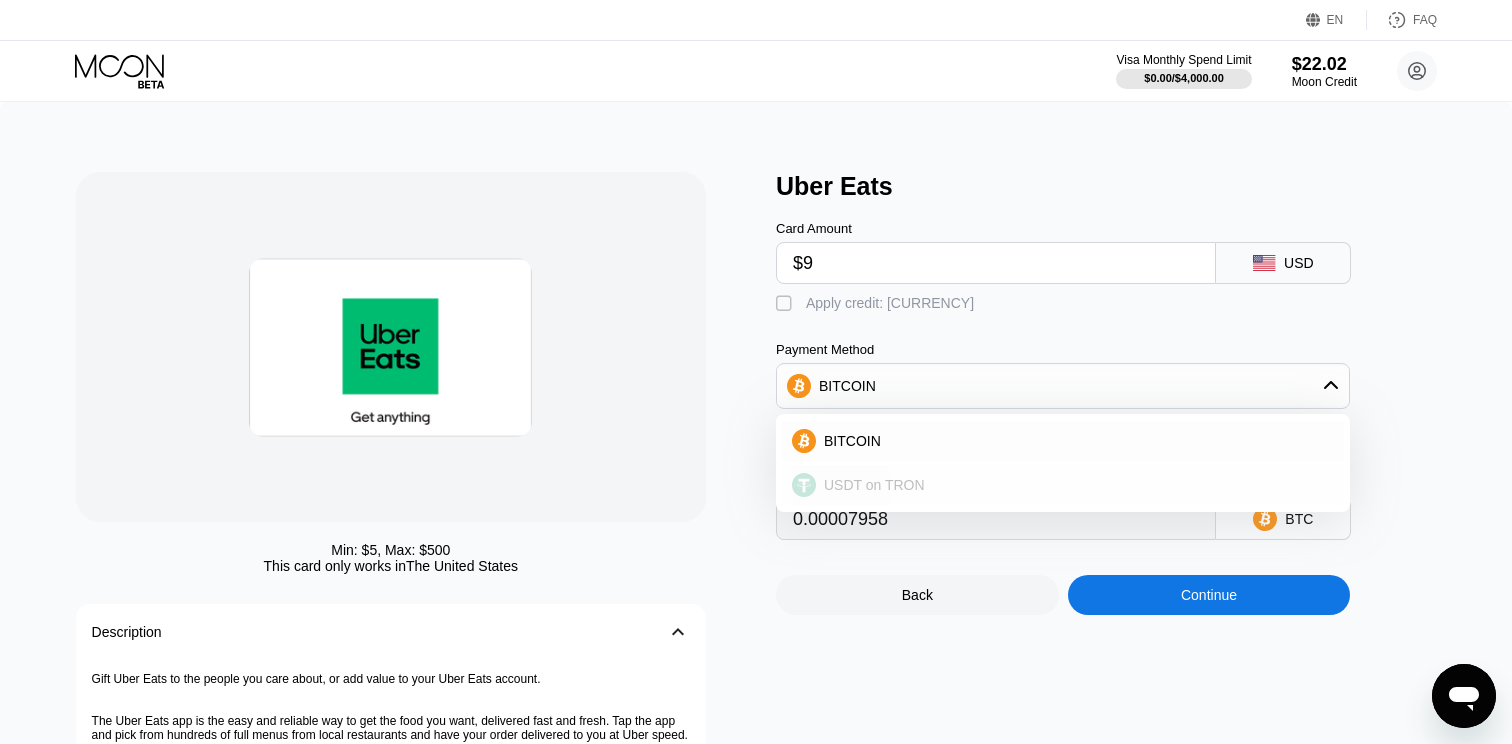 click on "USDT on TRON" at bounding box center (1075, 485) 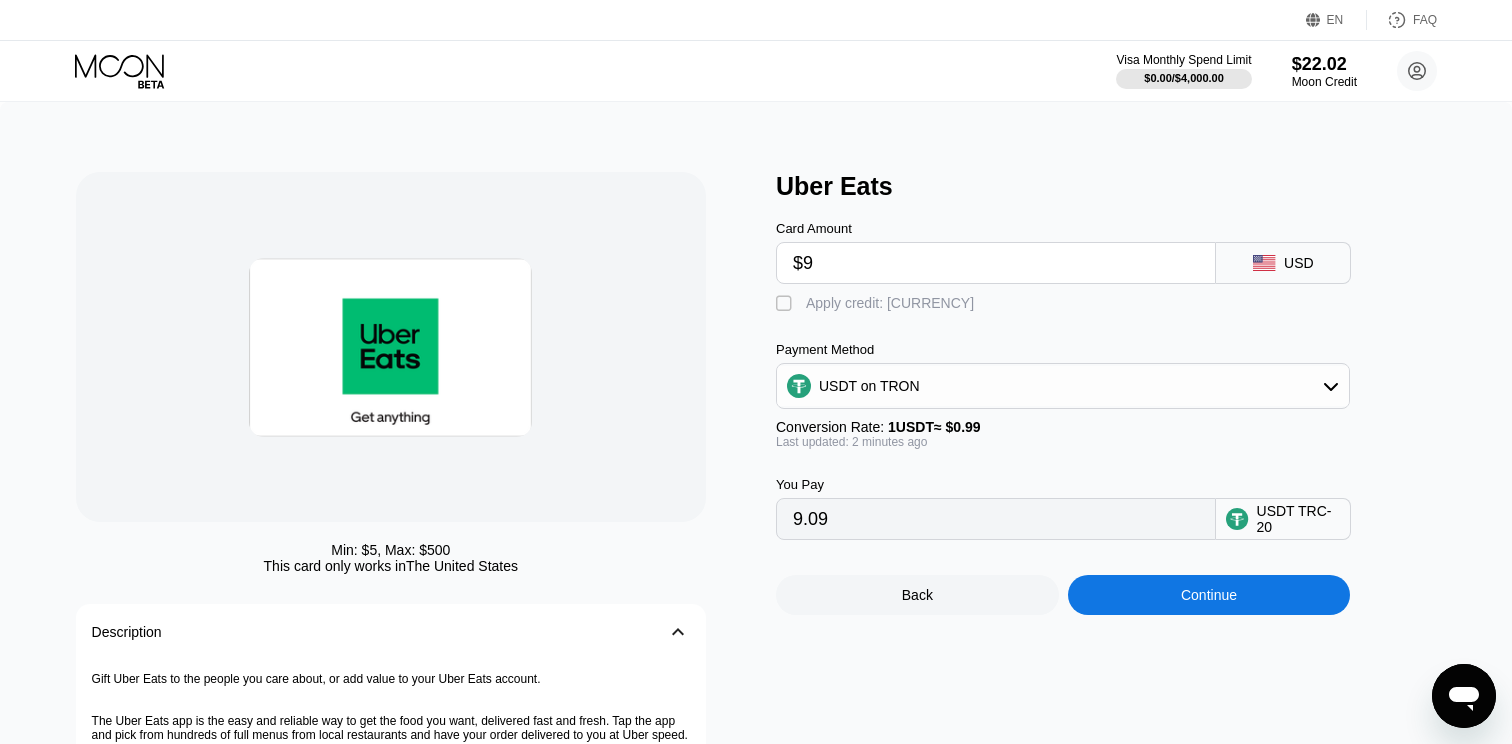 click on "USD" at bounding box center [1283, 263] 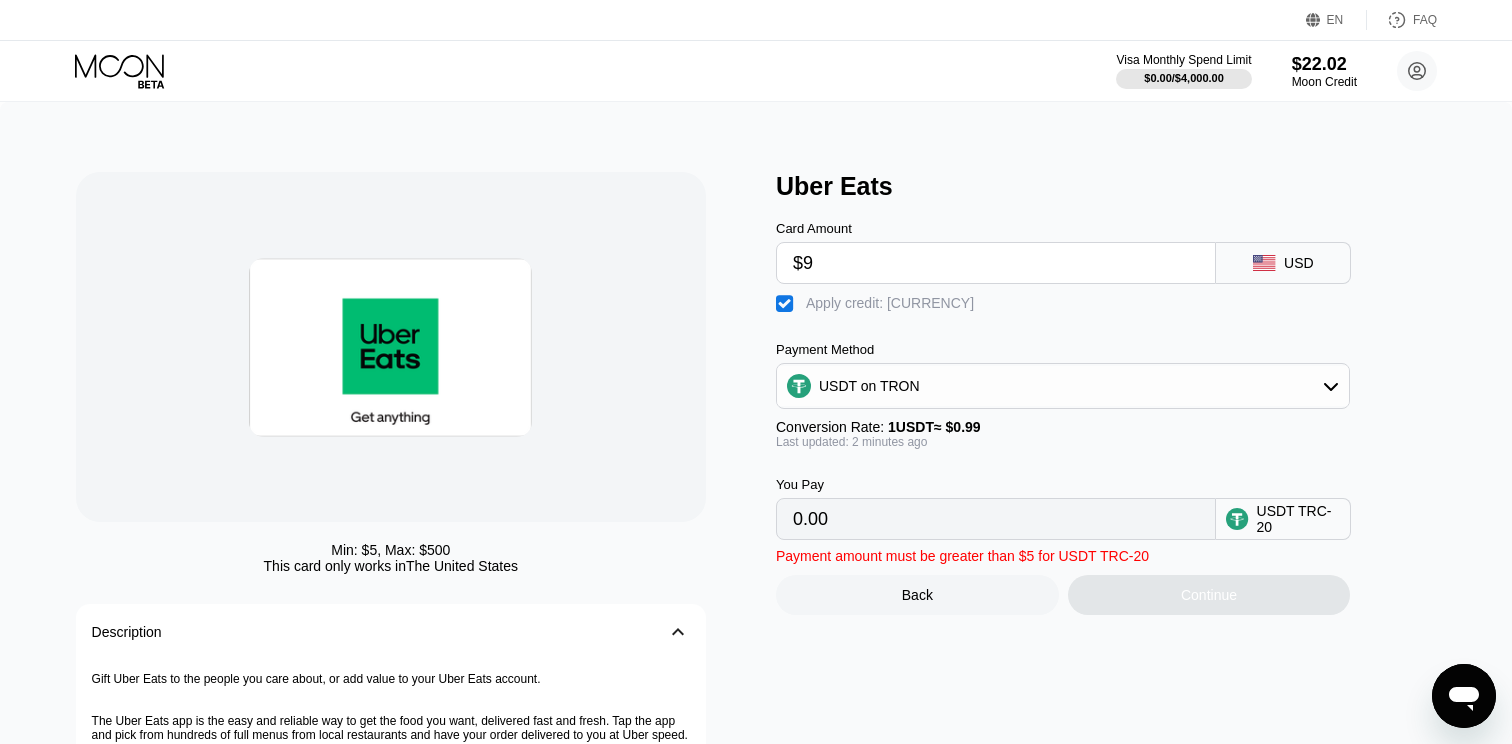 click on "" at bounding box center (786, 304) 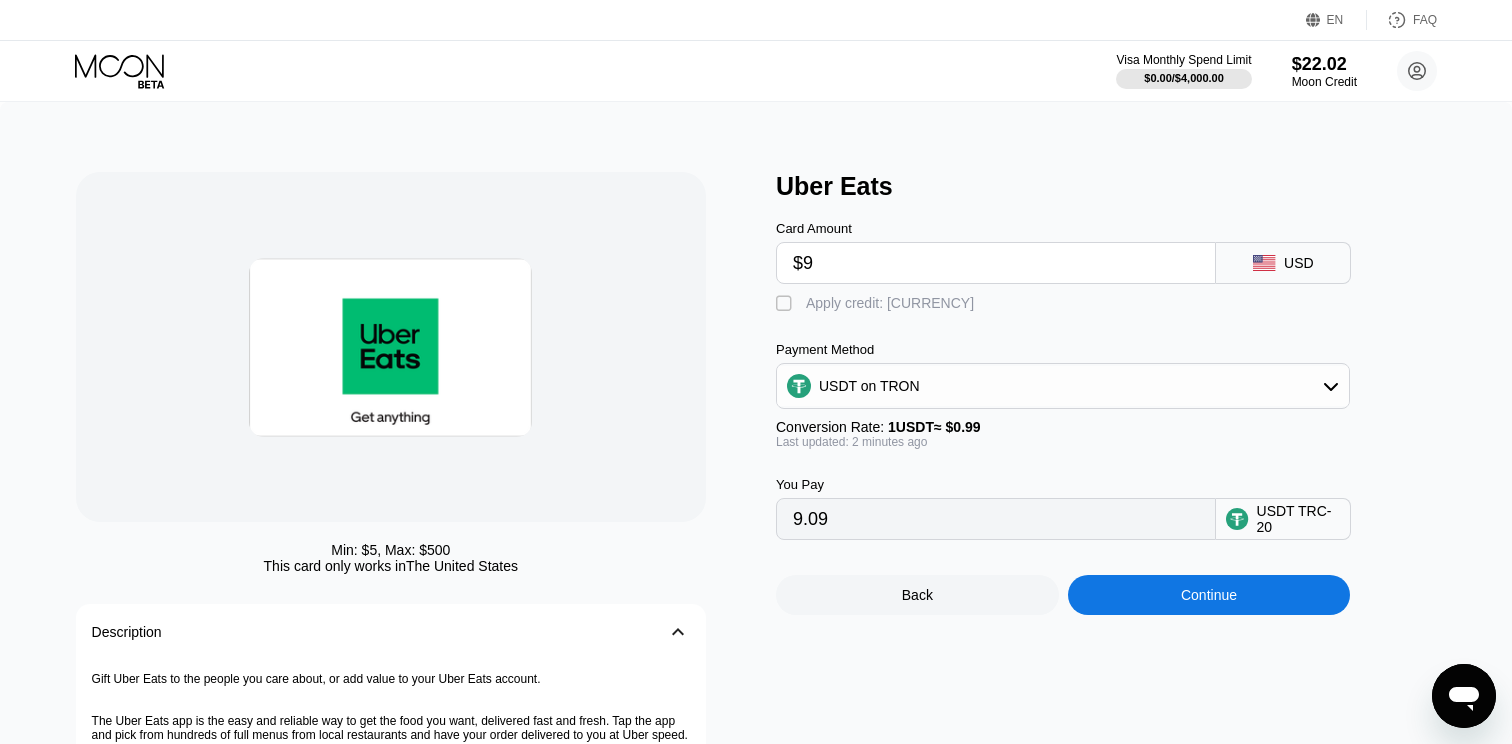 click on "" at bounding box center [786, 304] 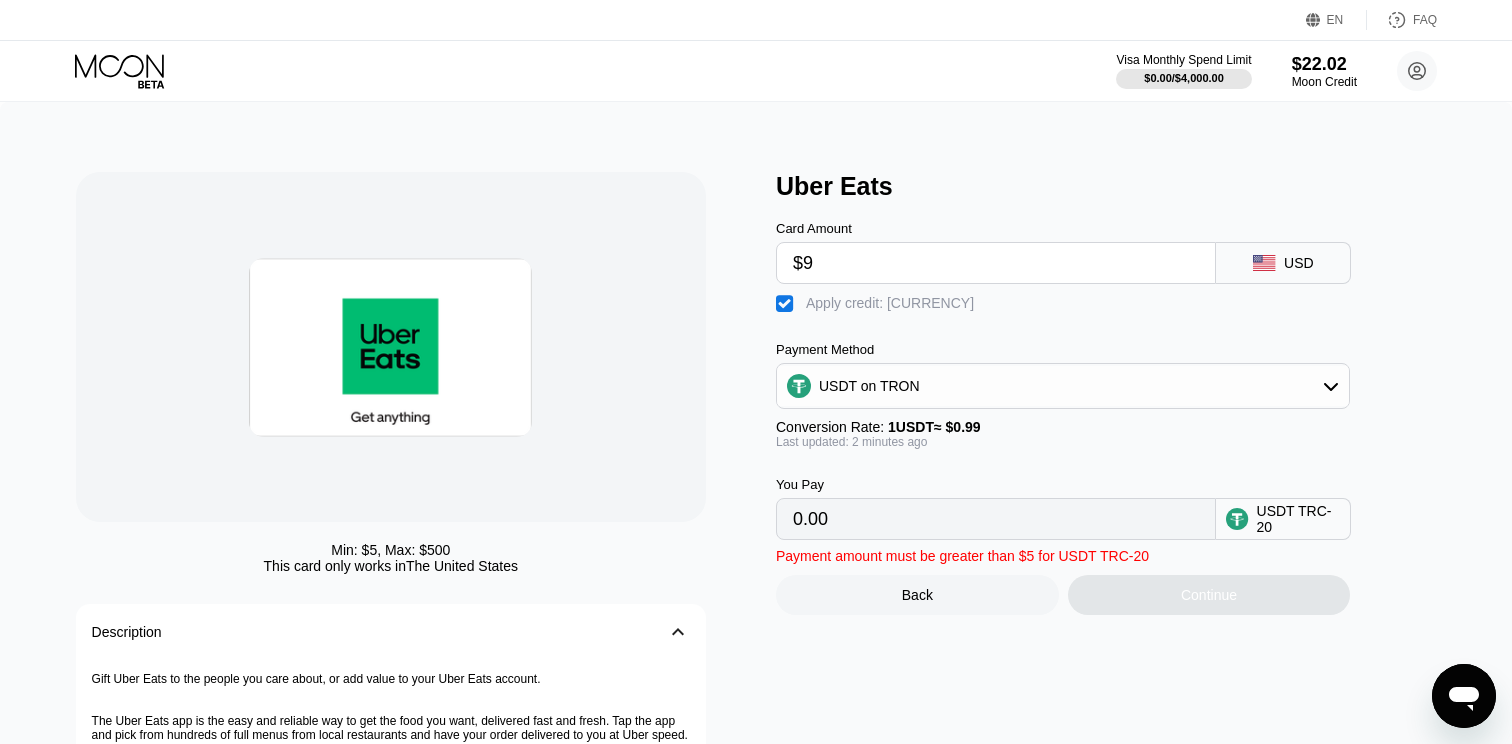 click on "USDT TRC-20" at bounding box center (1299, 519) 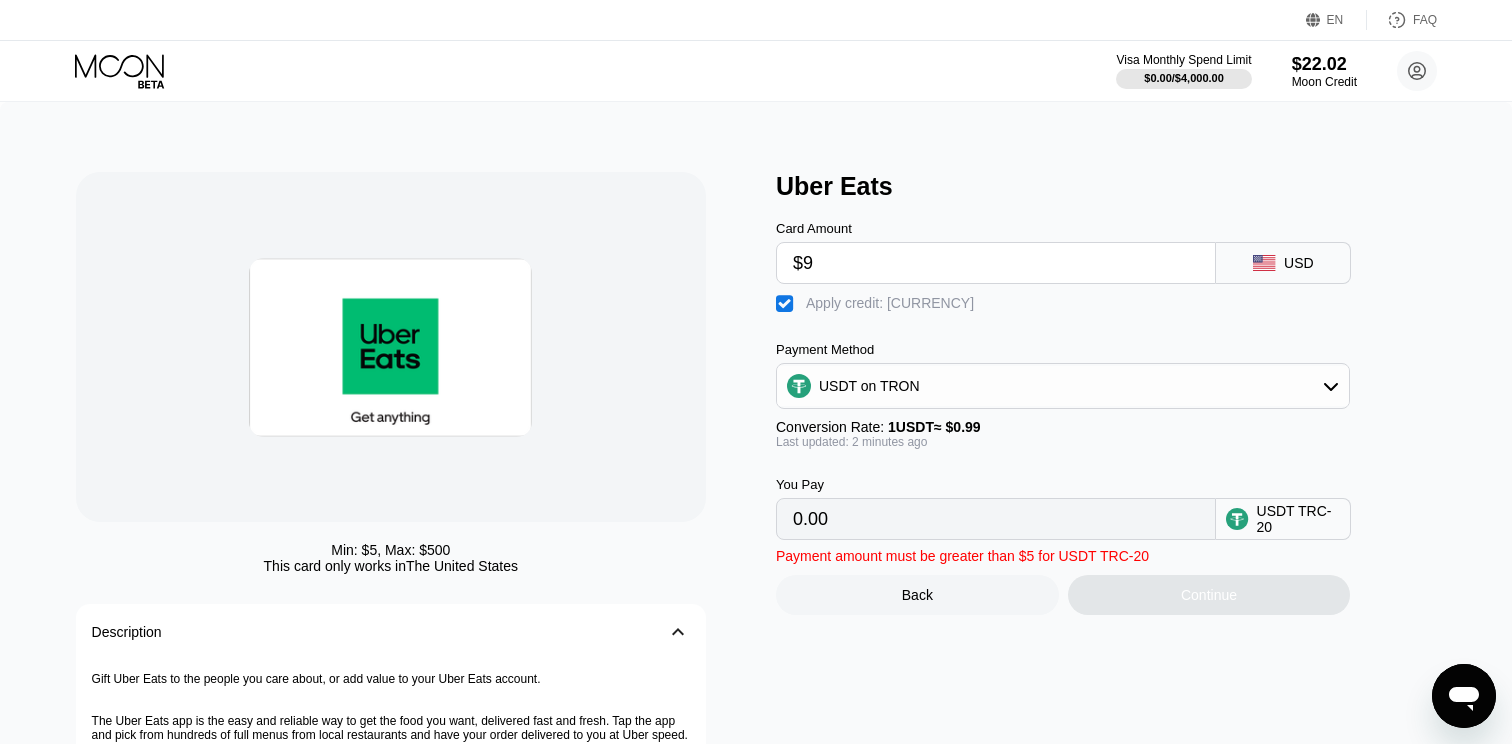 click on "USDT TRC-20" at bounding box center (1299, 519) 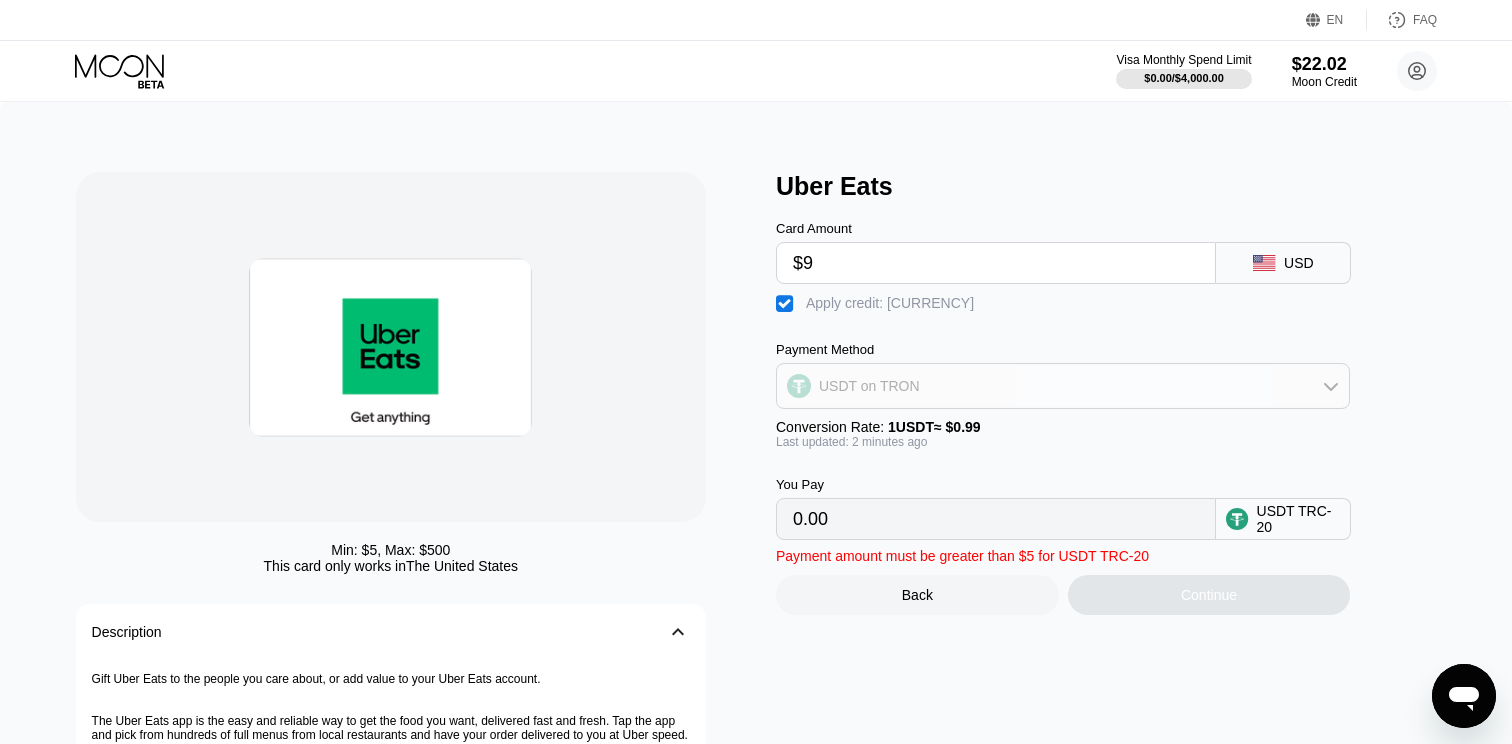 click on "USDT on TRON" at bounding box center (1063, 386) 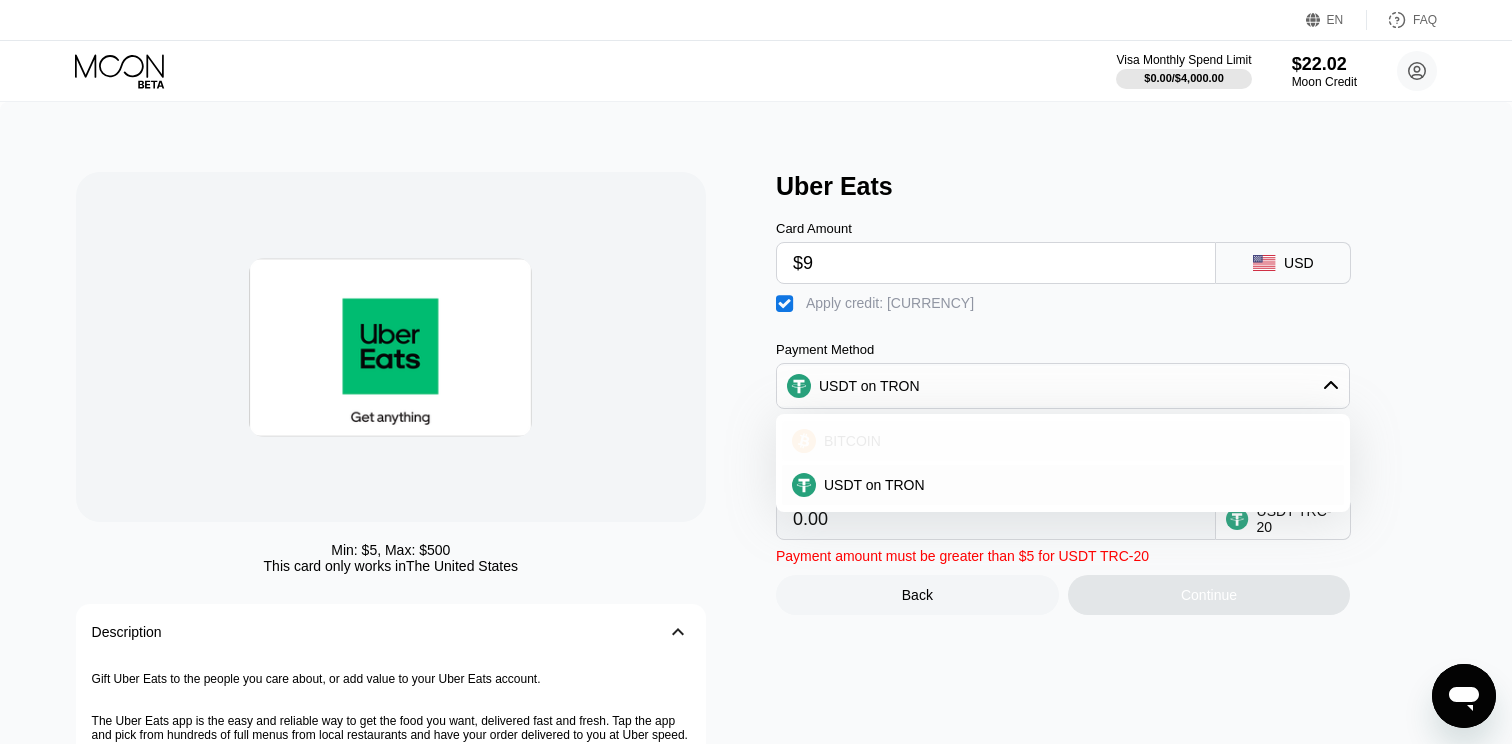 click on "BITCOIN" at bounding box center [1075, 441] 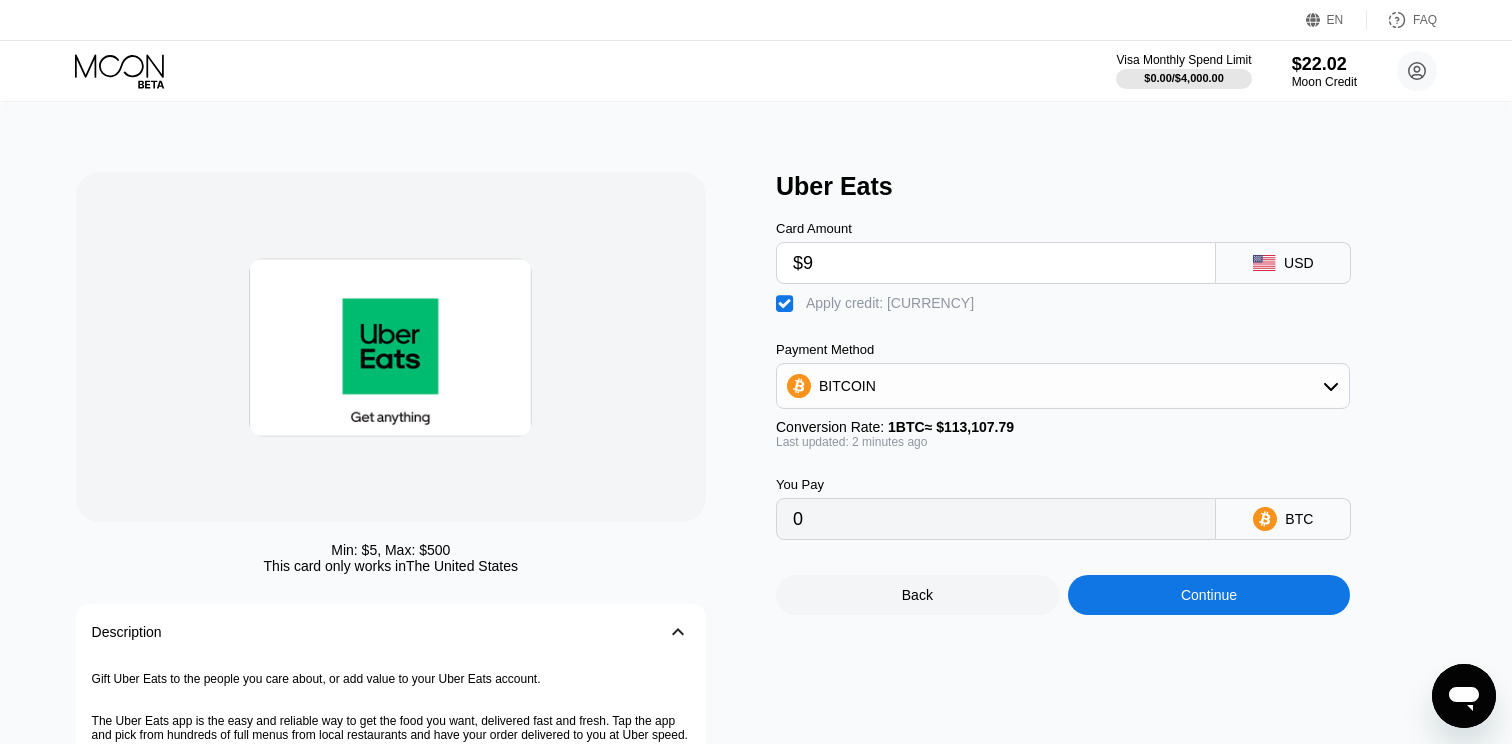 click on "Continue" at bounding box center [1209, 595] 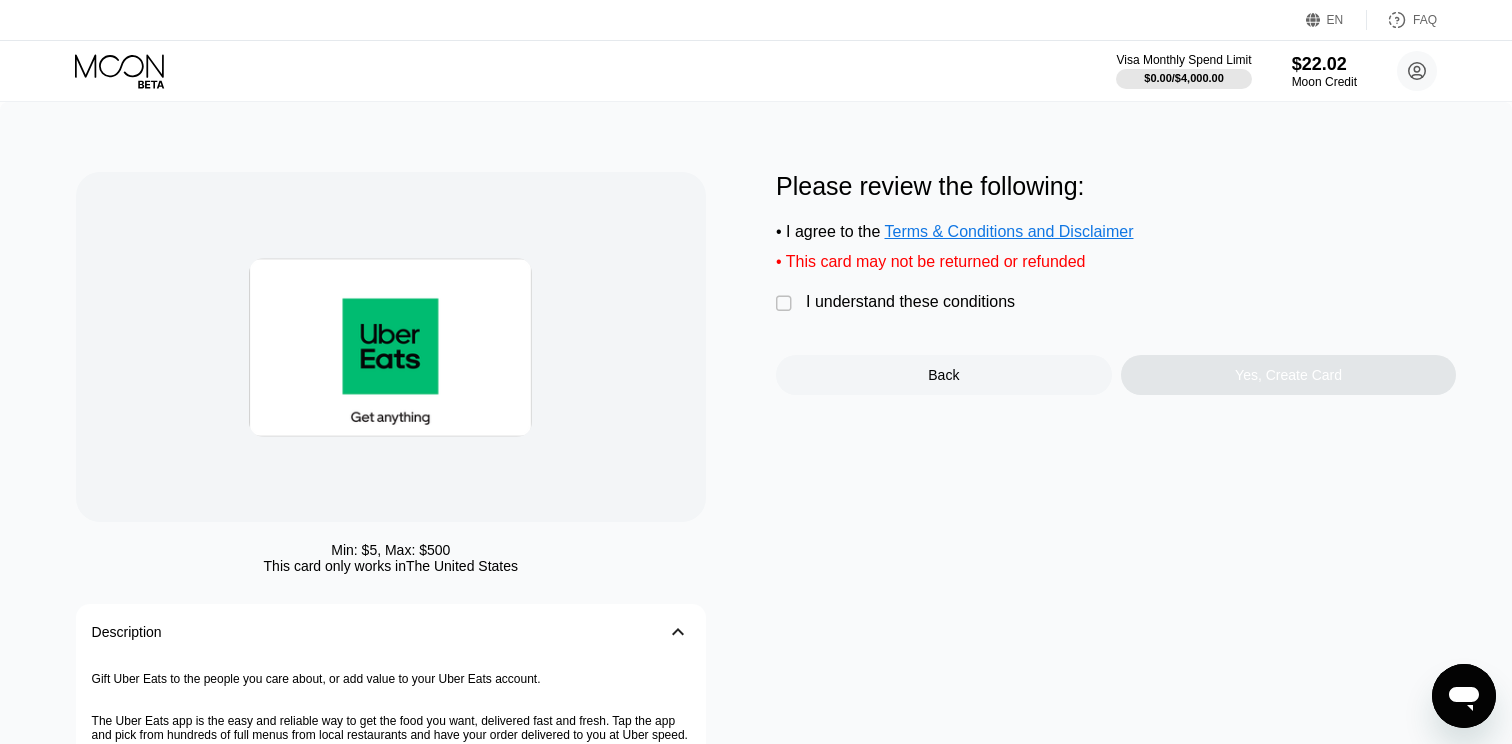 click on "" at bounding box center [786, 304] 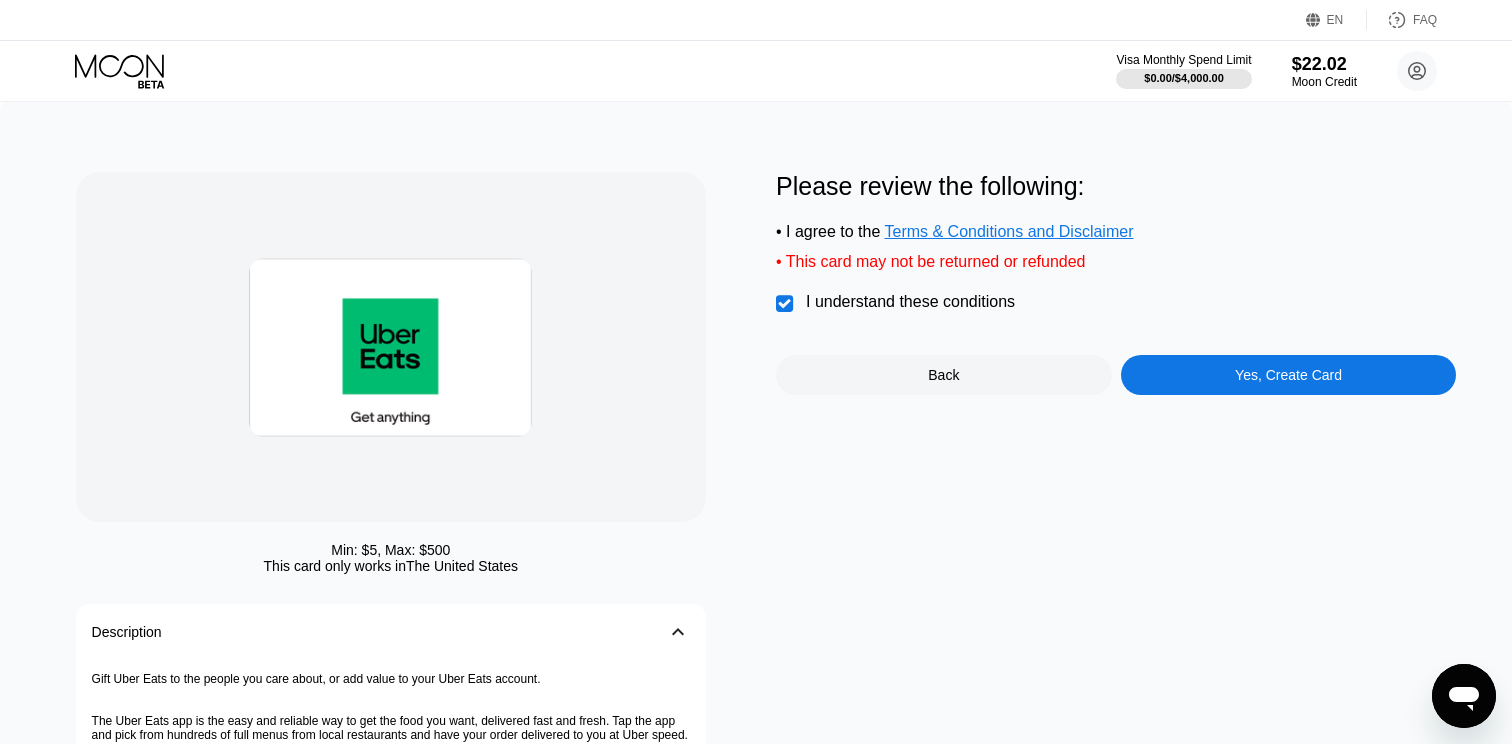click on "Yes, Create Card" at bounding box center (1289, 375) 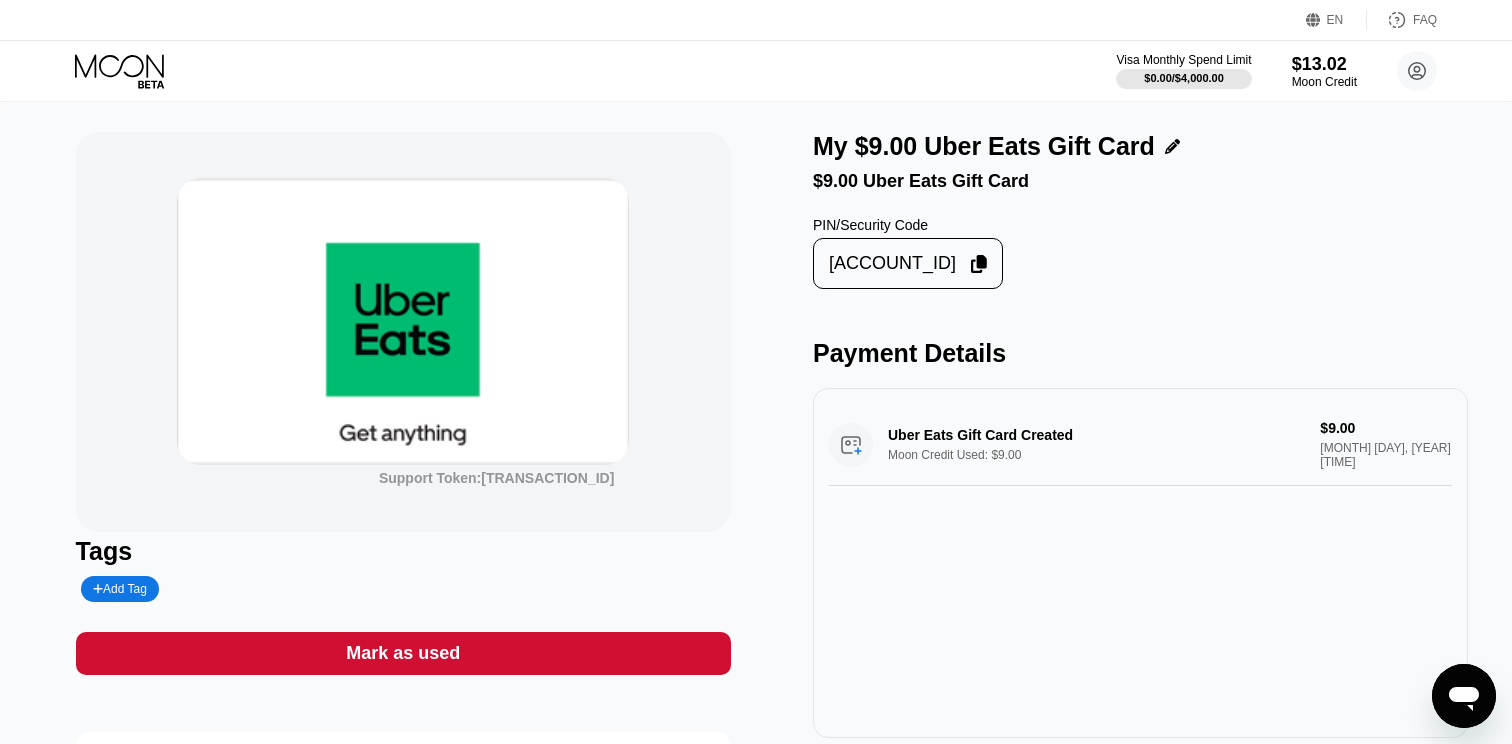 scroll, scrollTop: 0, scrollLeft: 0, axis: both 